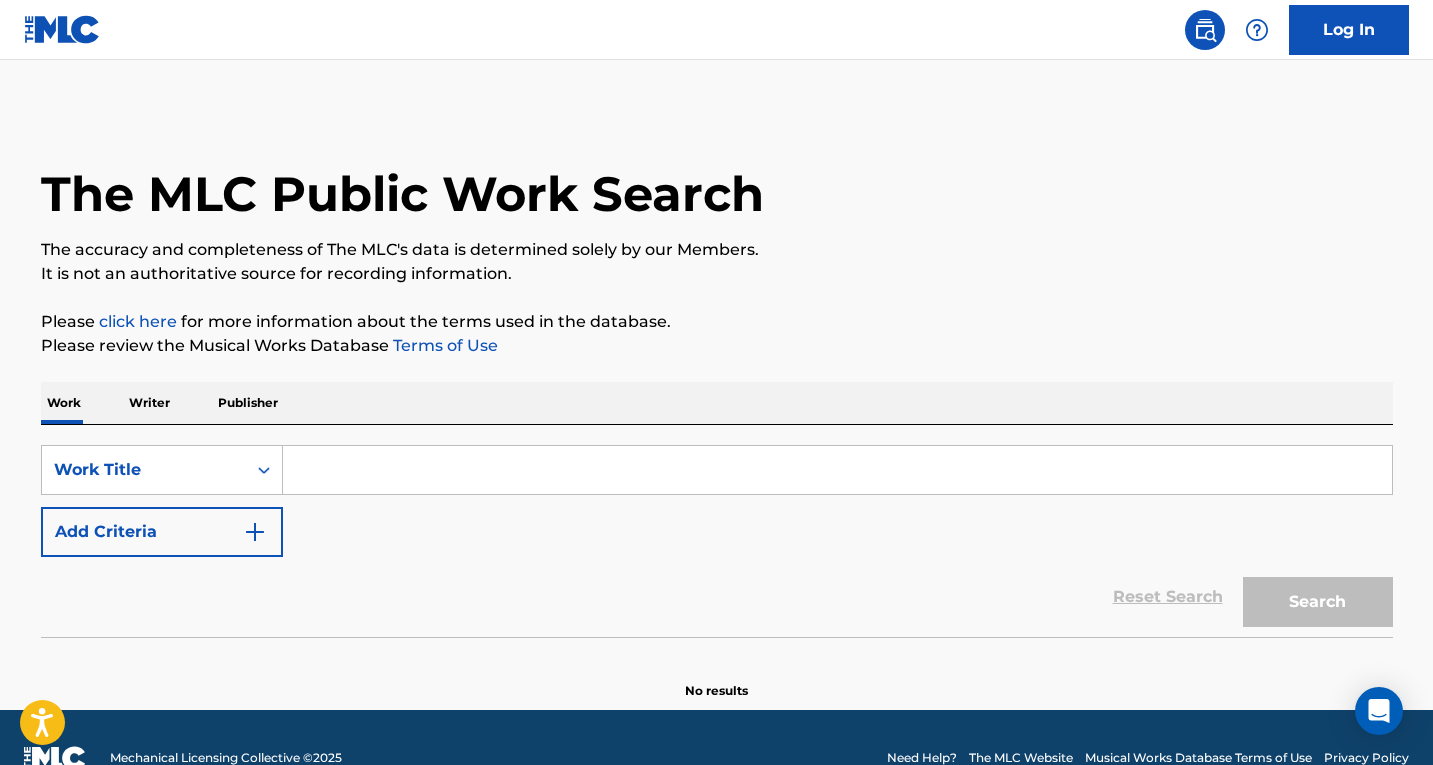 scroll, scrollTop: 0, scrollLeft: 0, axis: both 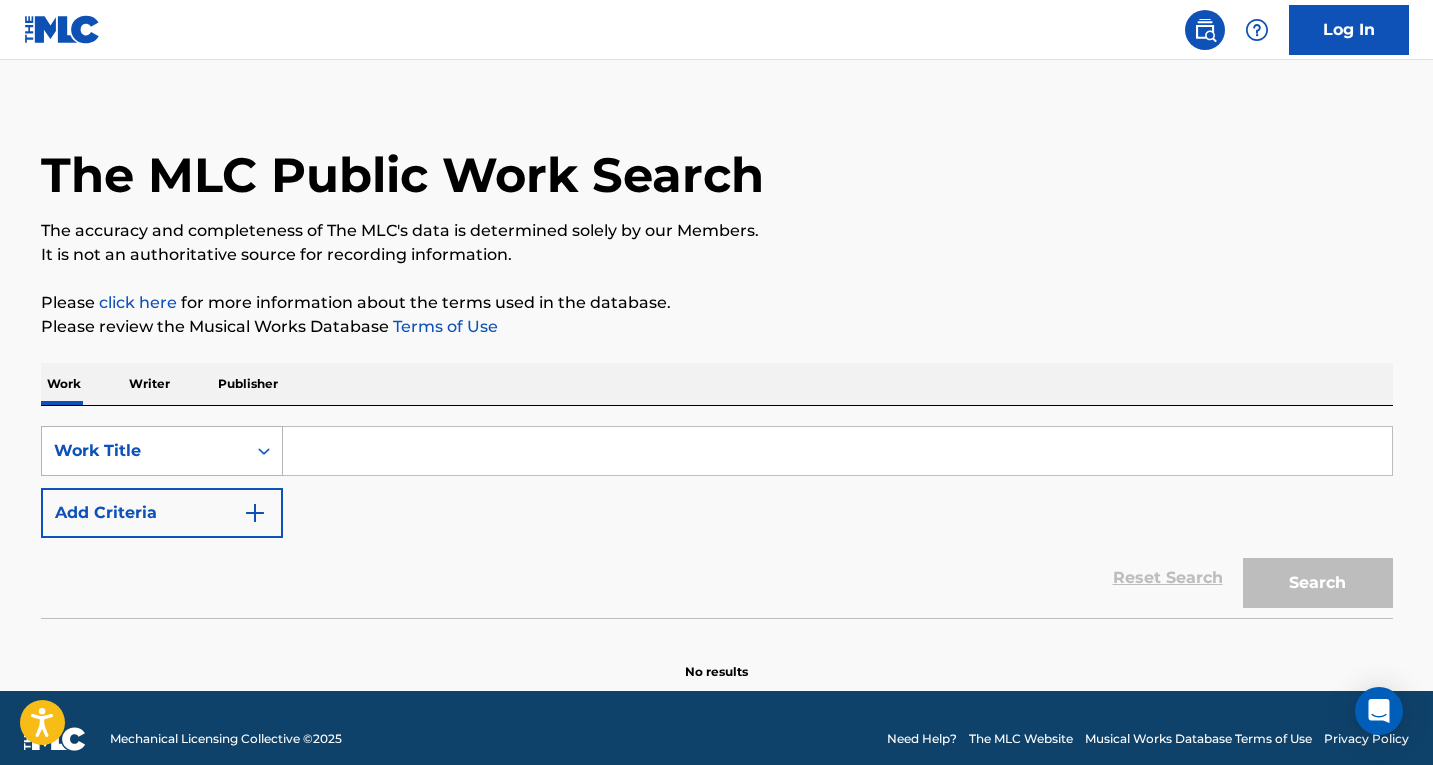 click on "Work Title" at bounding box center [144, 451] 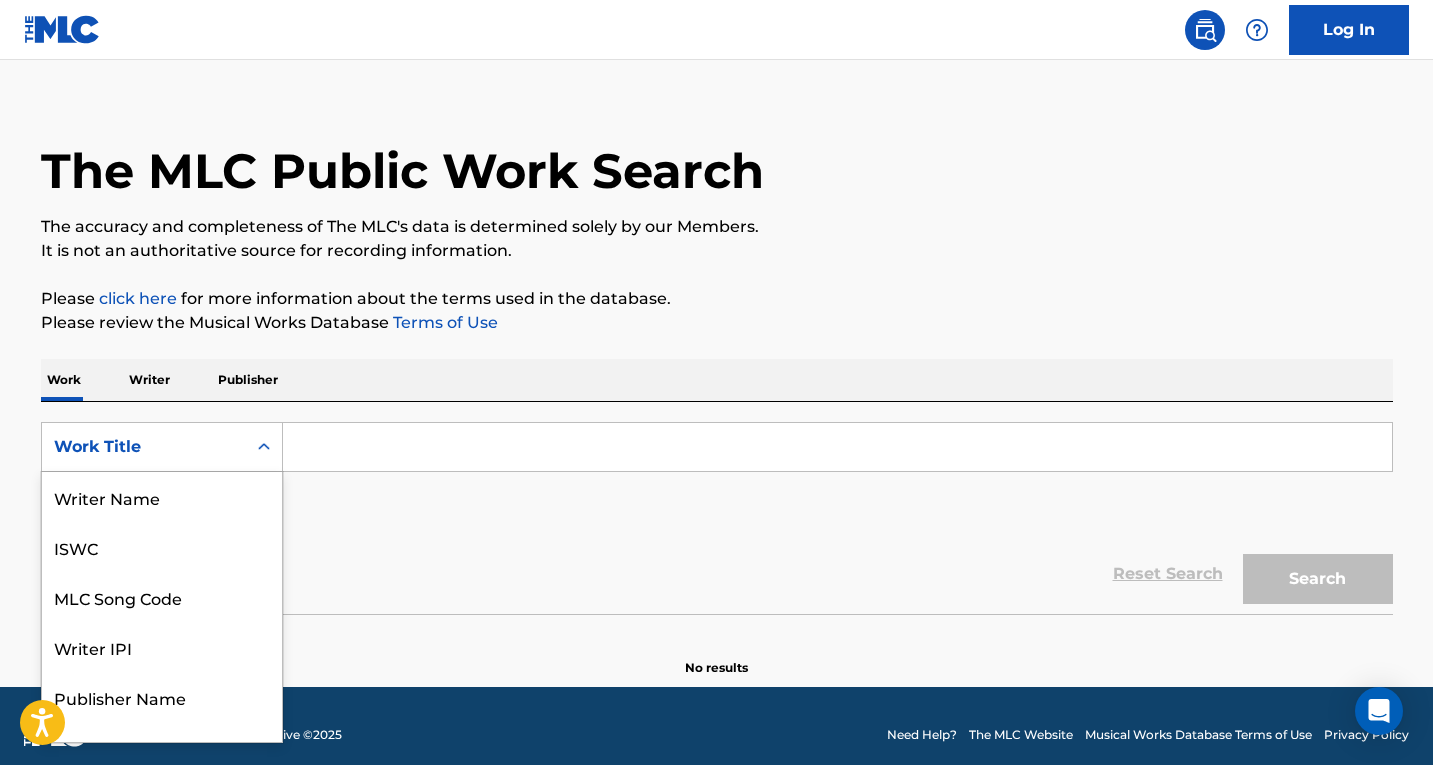 scroll, scrollTop: 31, scrollLeft: 0, axis: vertical 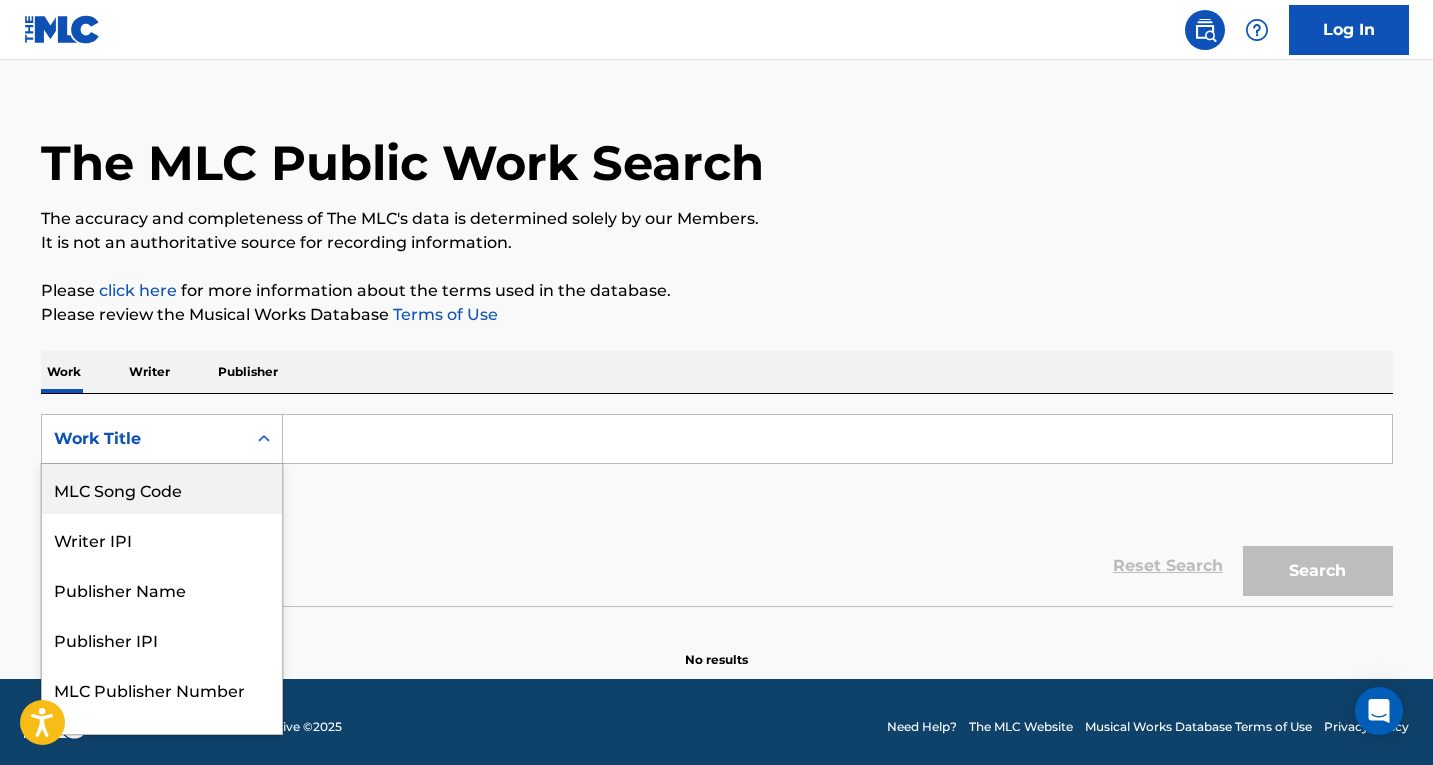 click on "MLC Song Code" at bounding box center (162, 489) 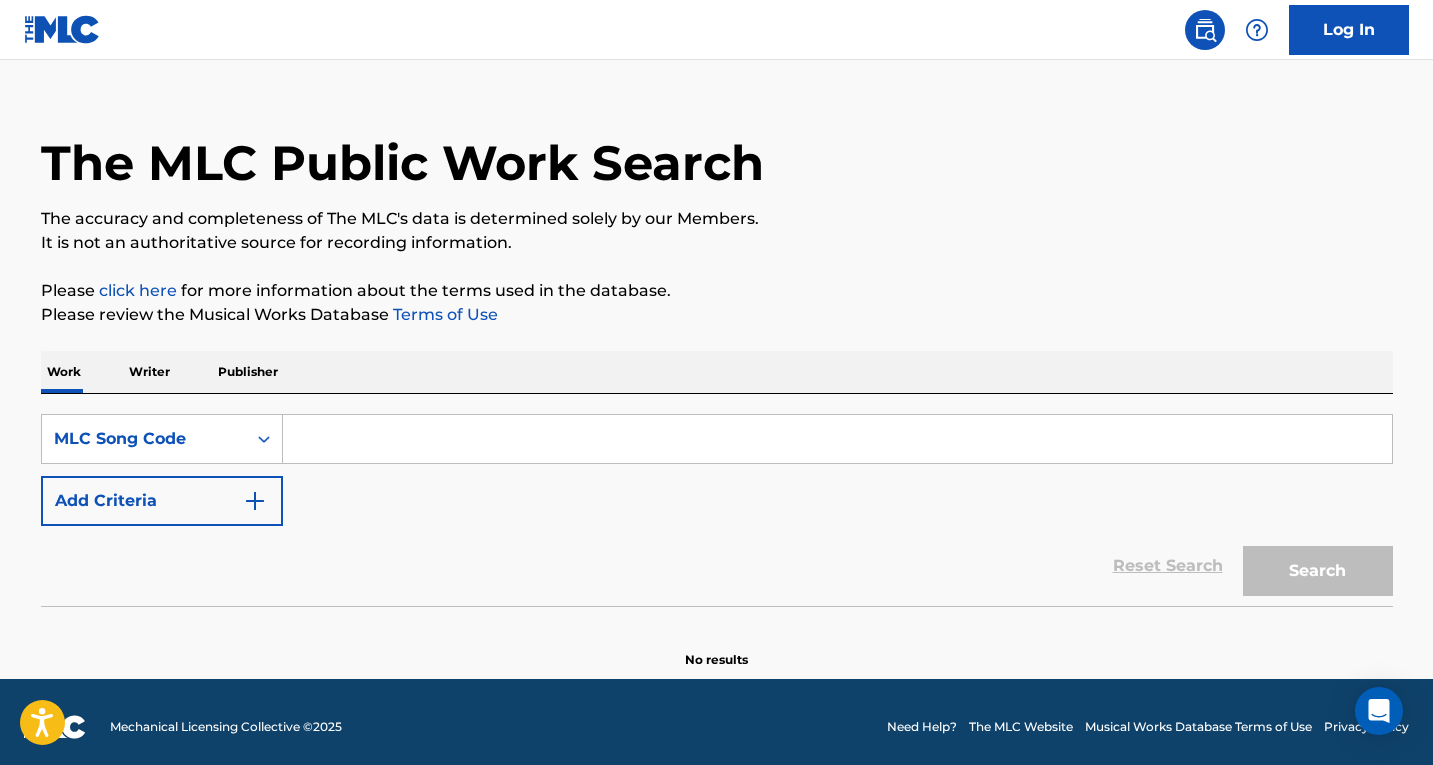 click at bounding box center [837, 439] 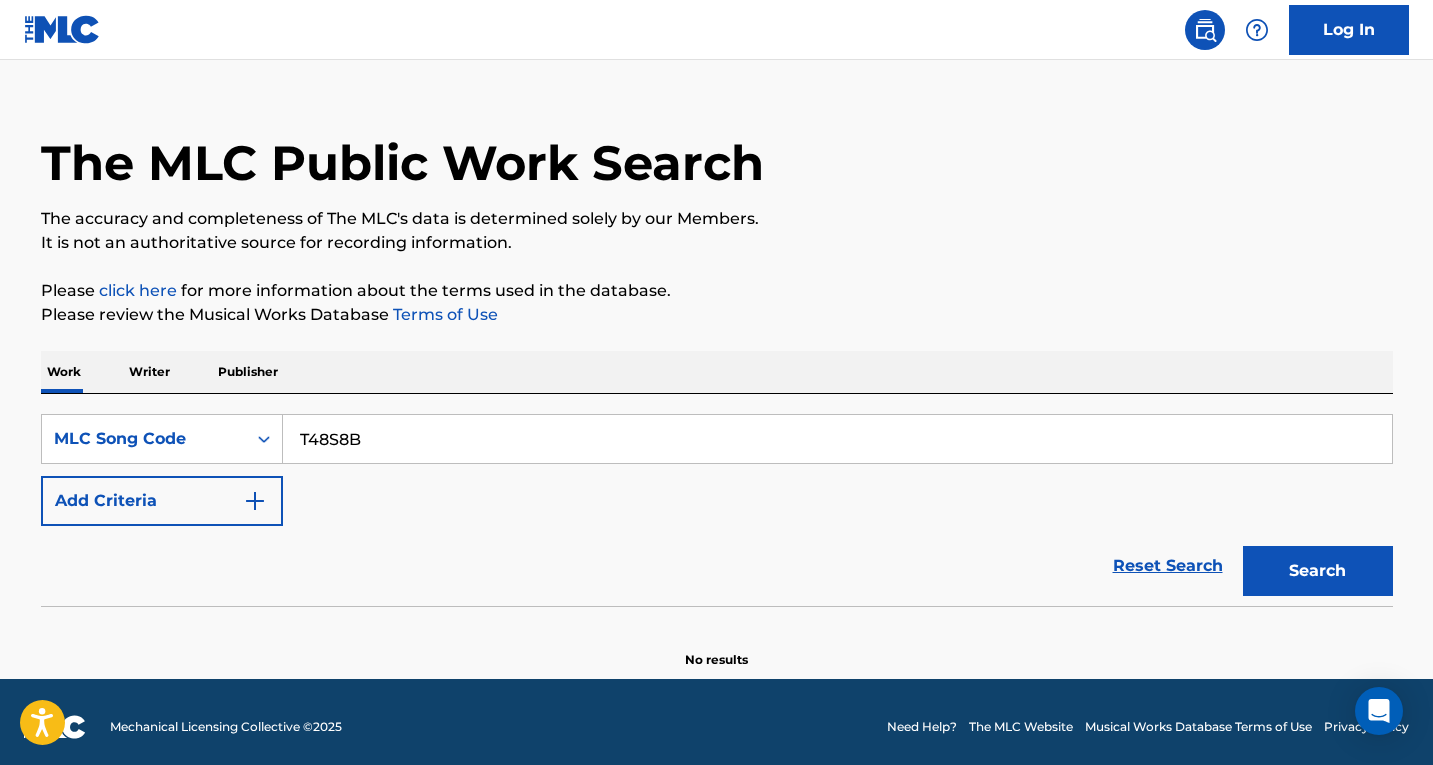 click on "Search" at bounding box center (1318, 571) 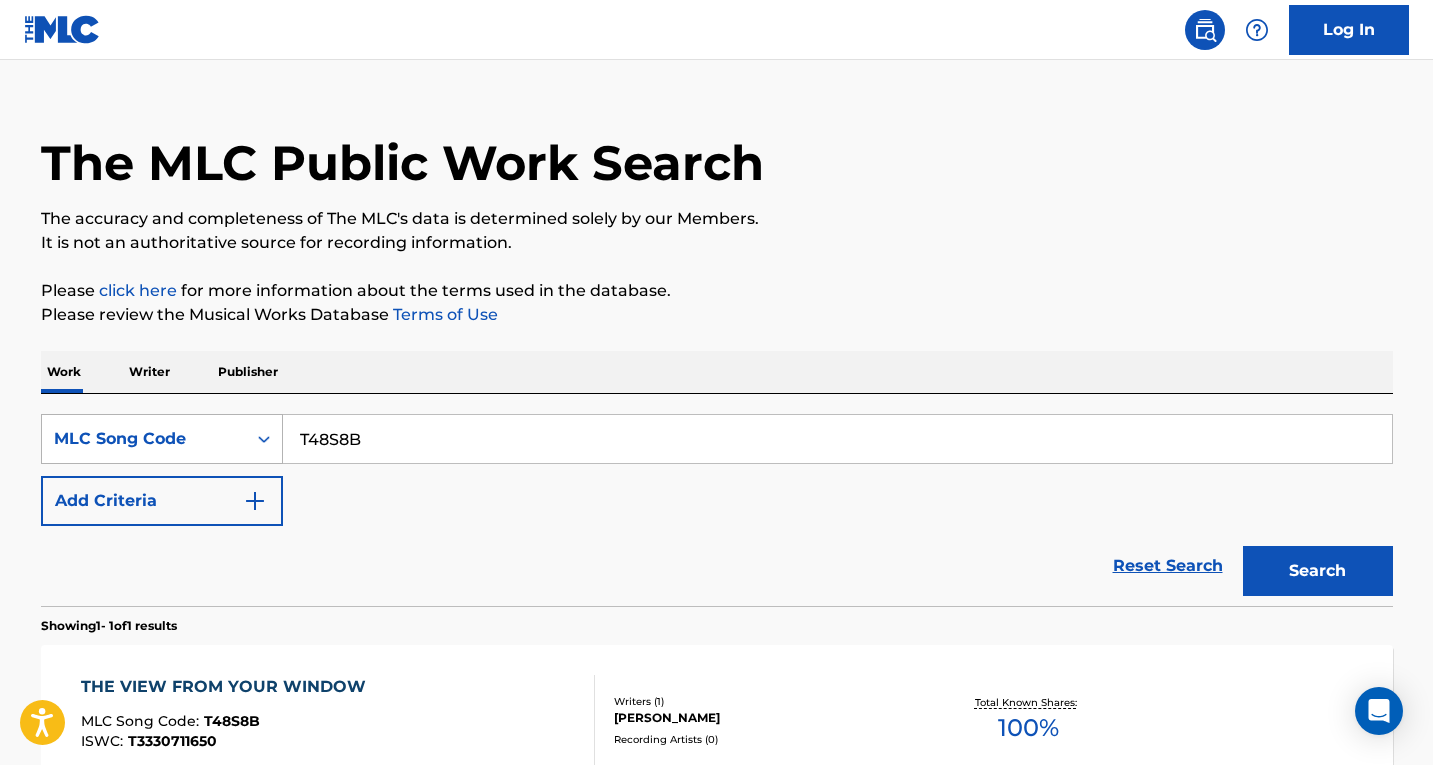 drag, startPoint x: 412, startPoint y: 450, endPoint x: 214, endPoint y: 459, distance: 198.20444 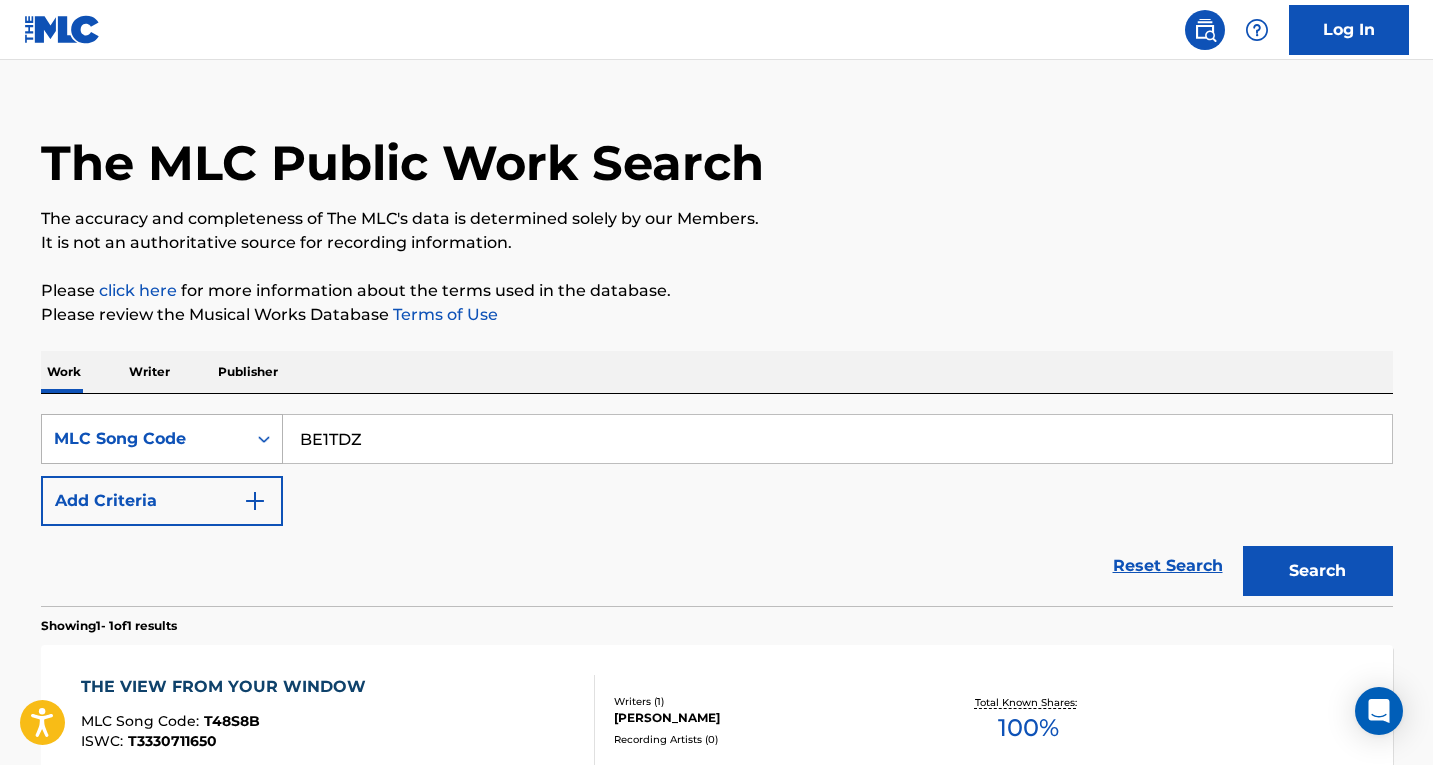 click on "Search" at bounding box center (1318, 571) 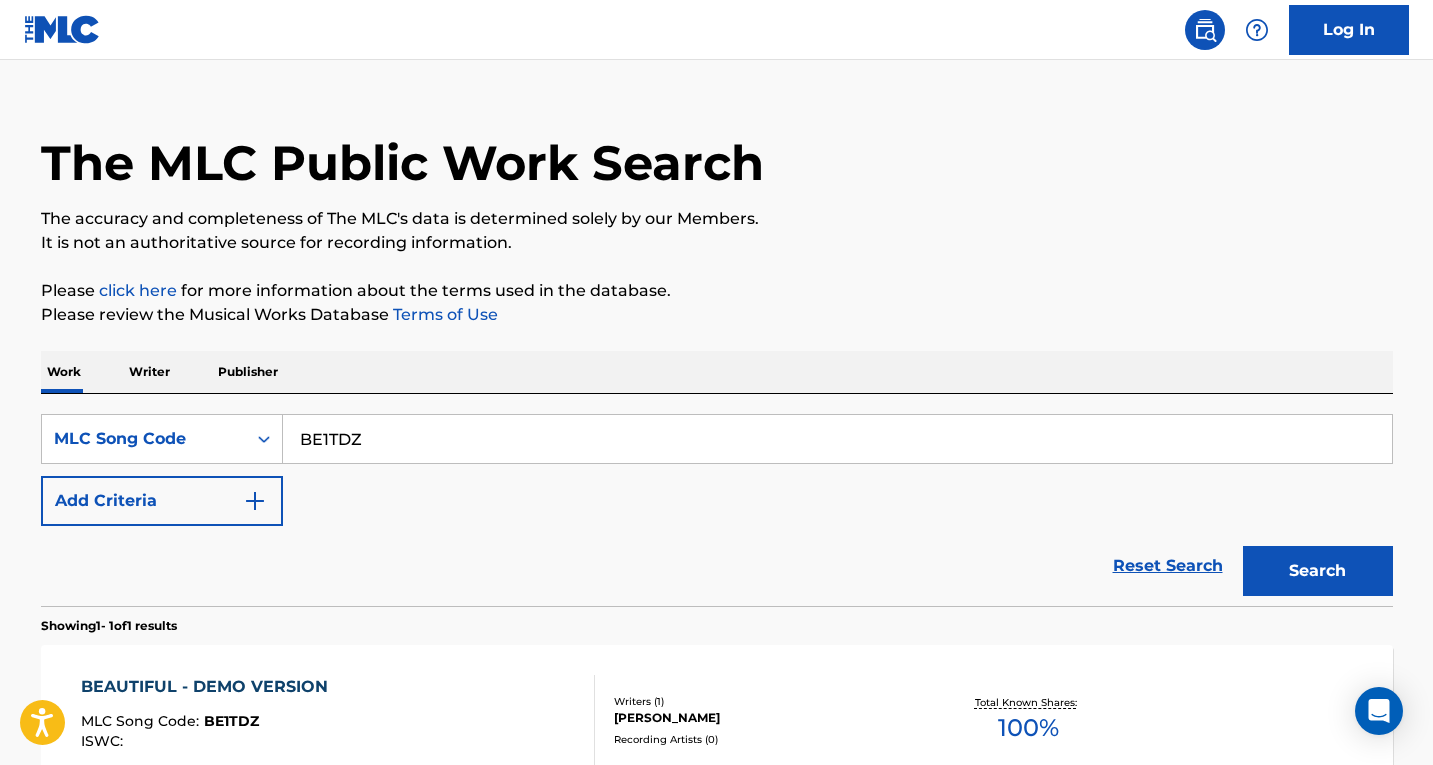 drag, startPoint x: 382, startPoint y: 438, endPoint x: 26, endPoint y: 438, distance: 356 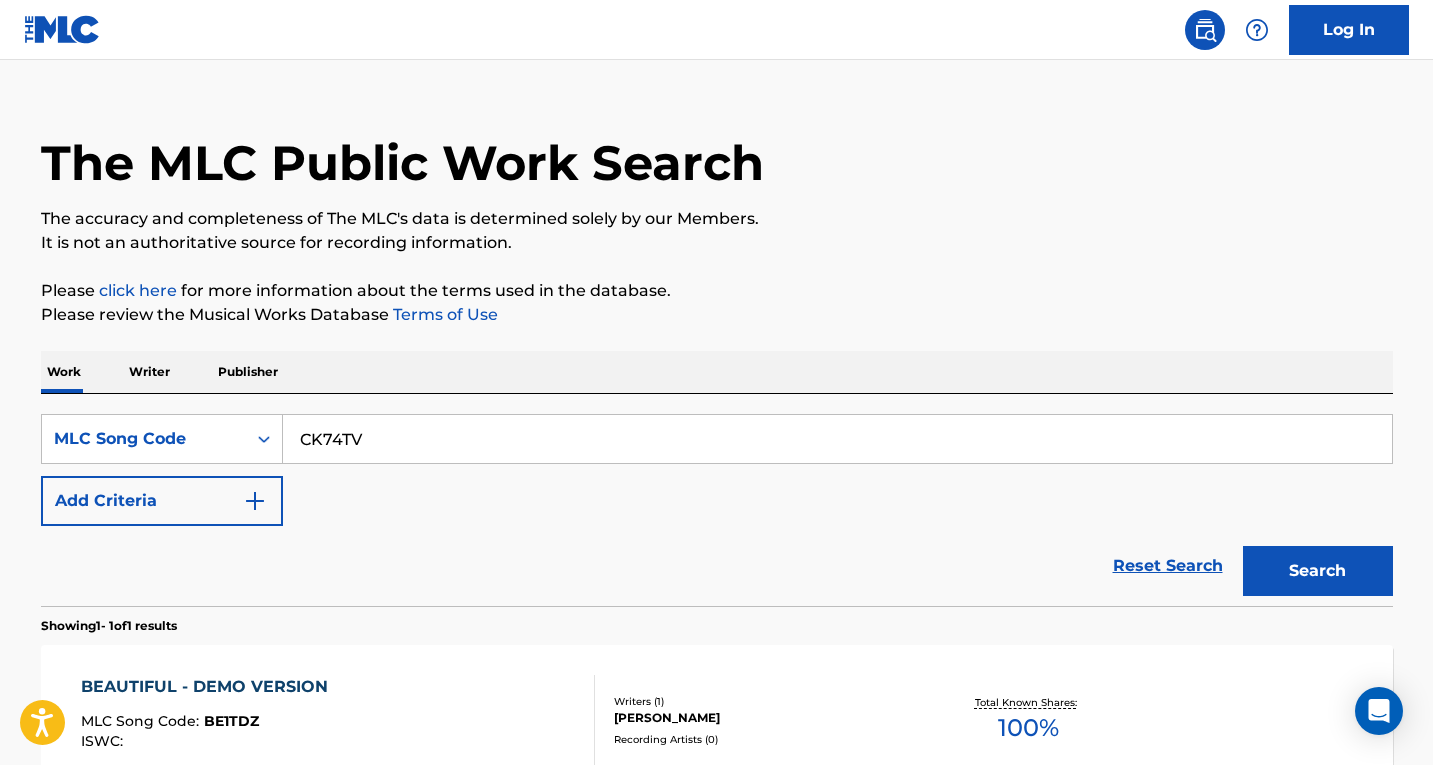 click on "Search" at bounding box center [1318, 571] 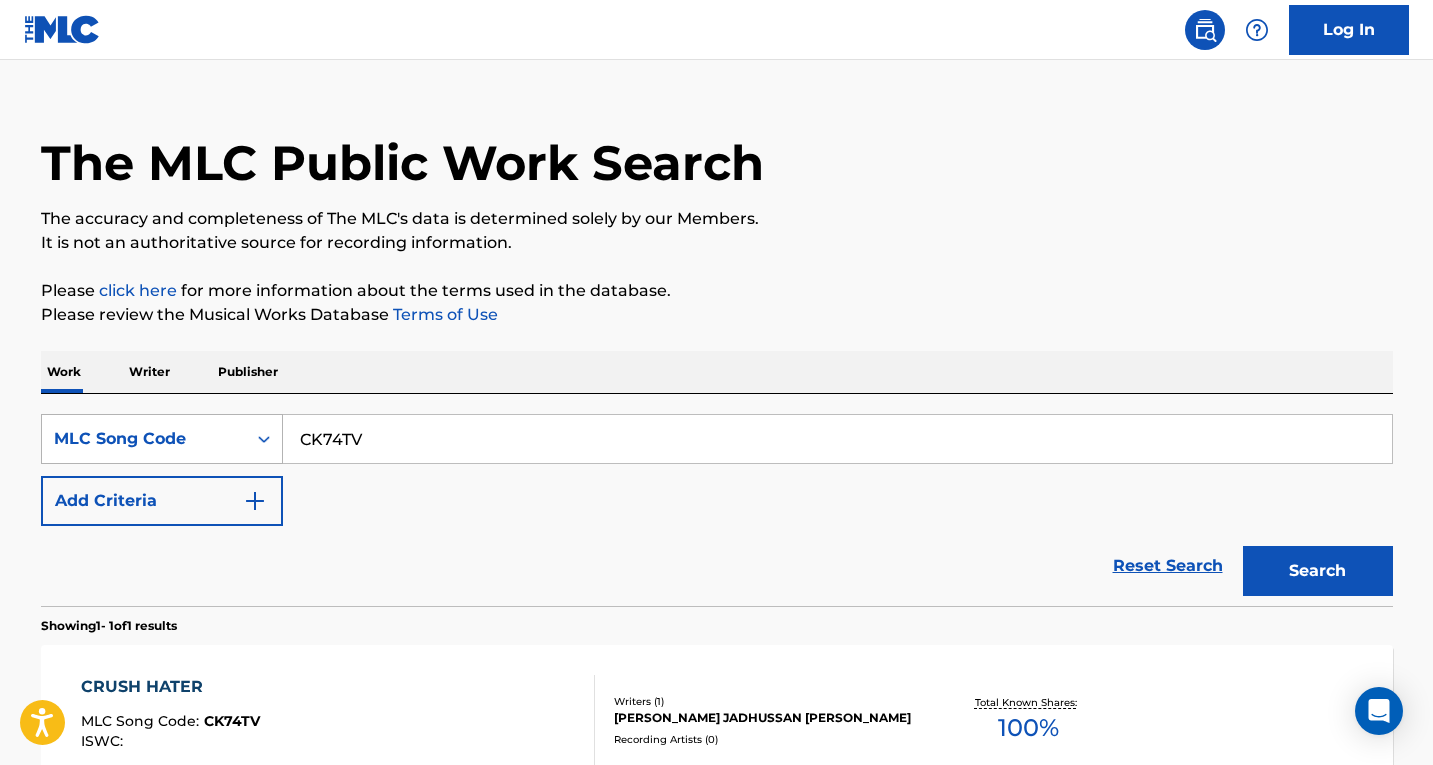 drag, startPoint x: 404, startPoint y: 441, endPoint x: 95, endPoint y: 452, distance: 309.19574 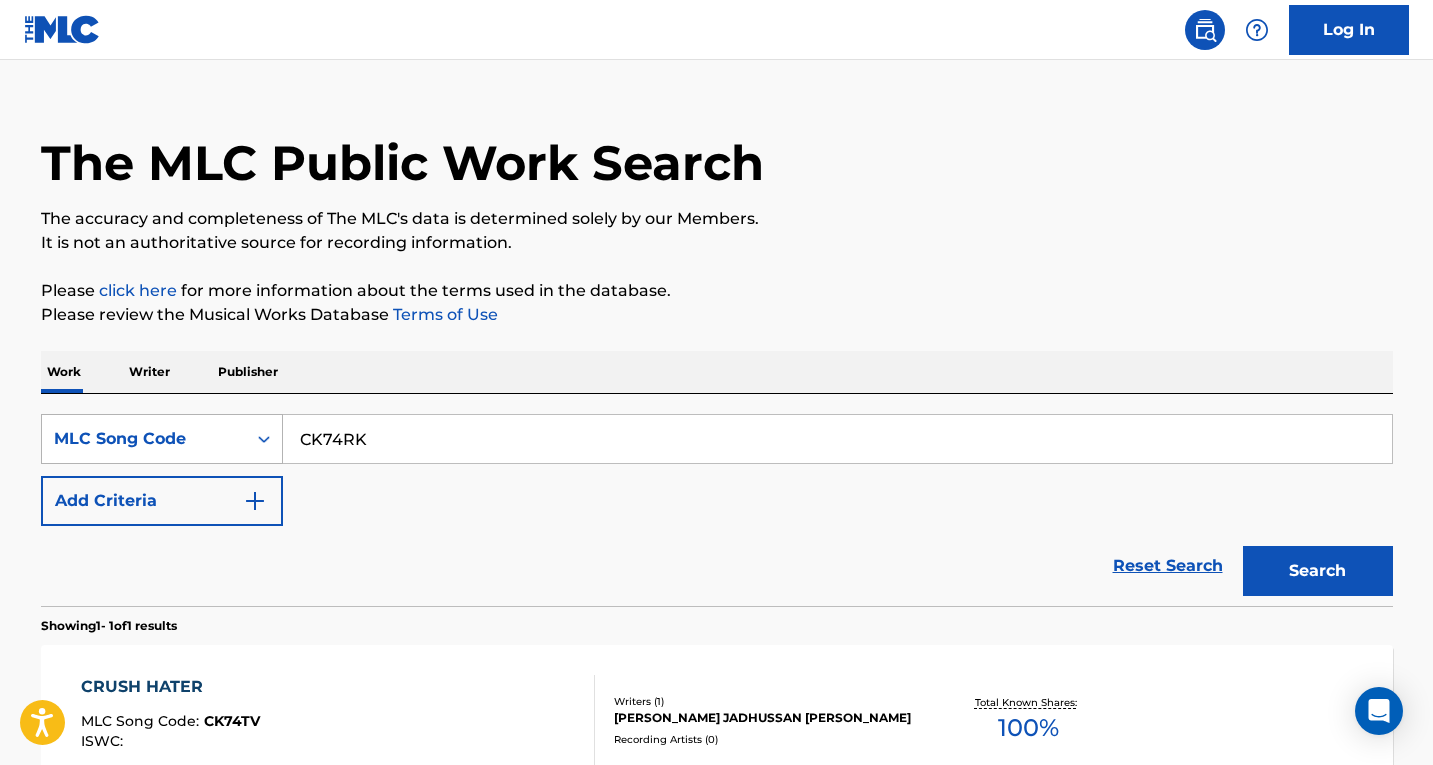 click on "Search" at bounding box center (1318, 571) 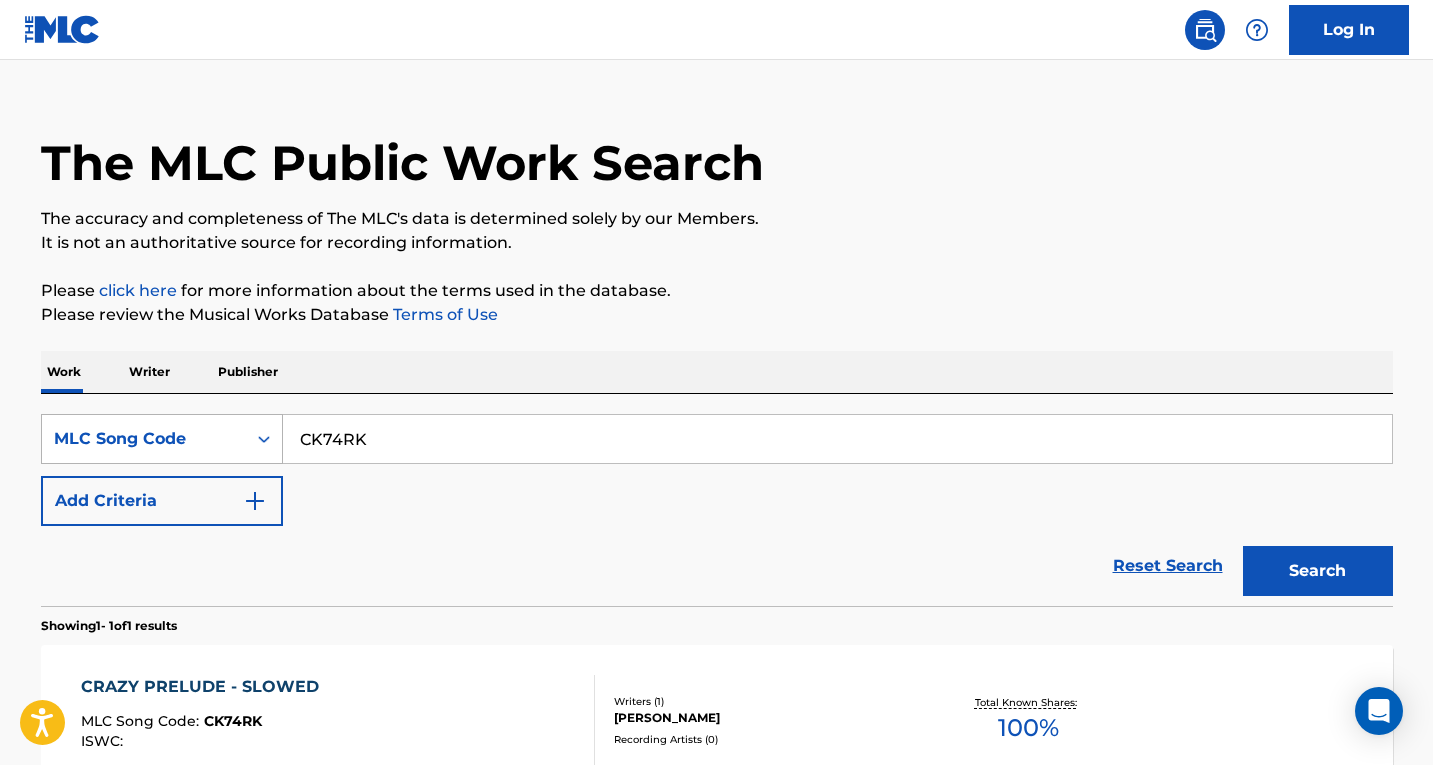 drag, startPoint x: 404, startPoint y: 432, endPoint x: 192, endPoint y: 434, distance: 212.00943 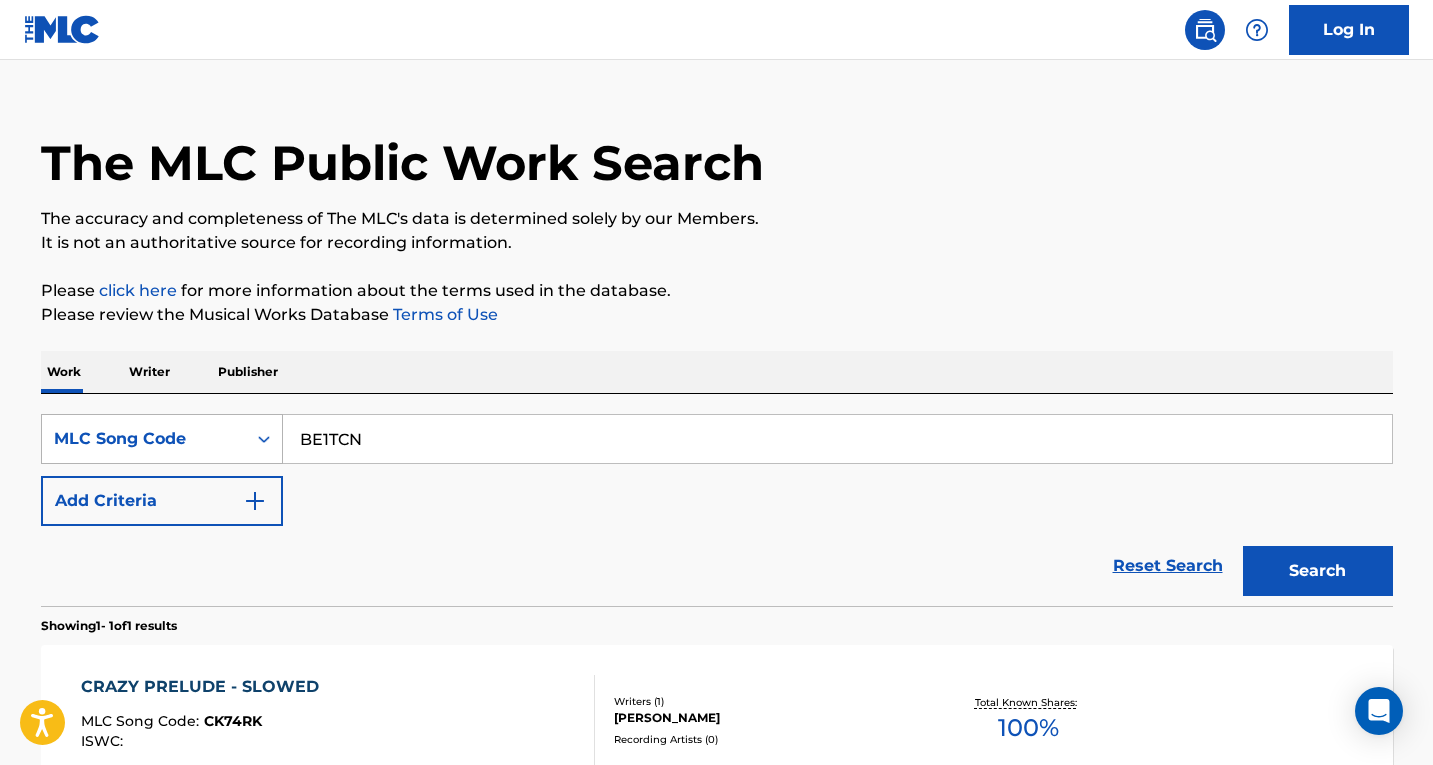 type on "BE1TCN" 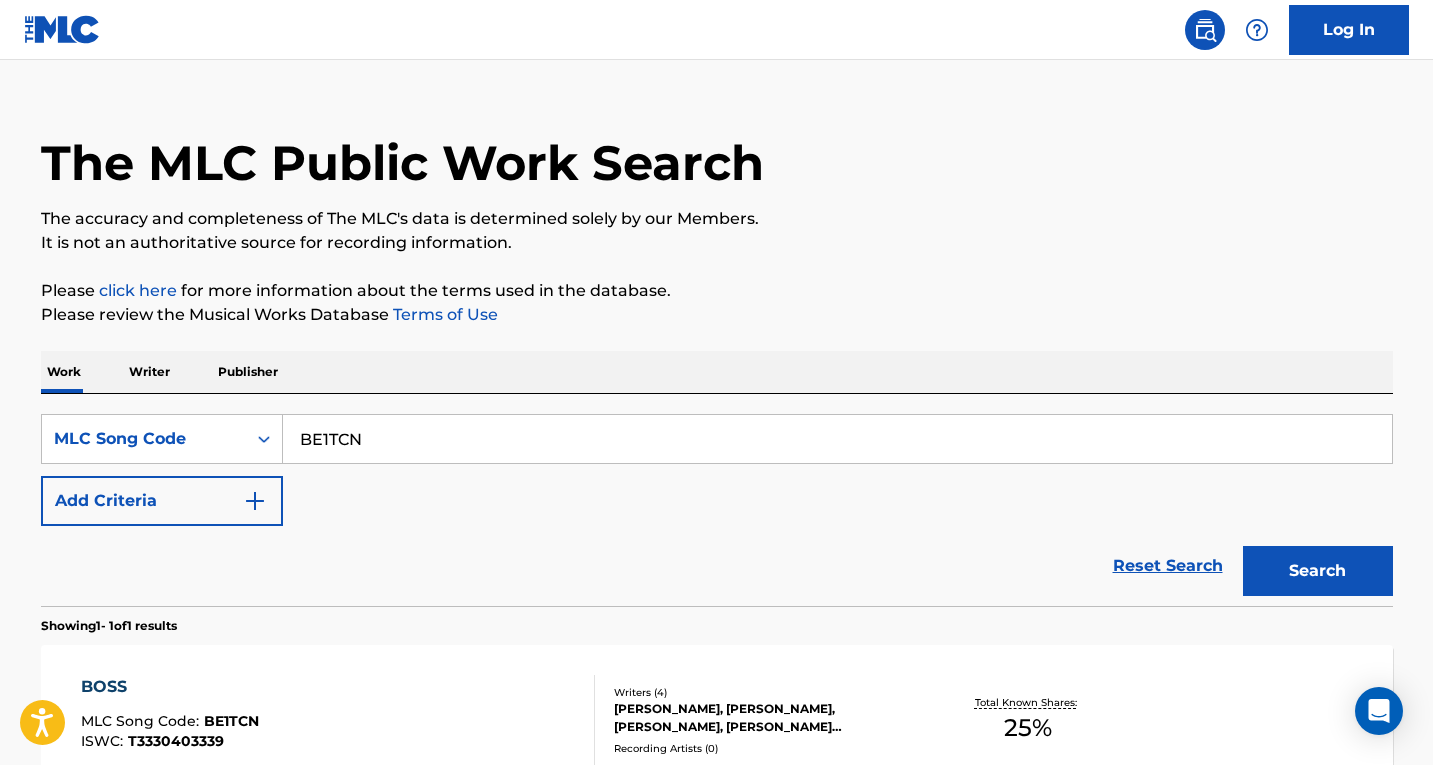 click on "BOSS MLC Song Code : BE1TCN ISWC : T3330403339" at bounding box center [338, 720] 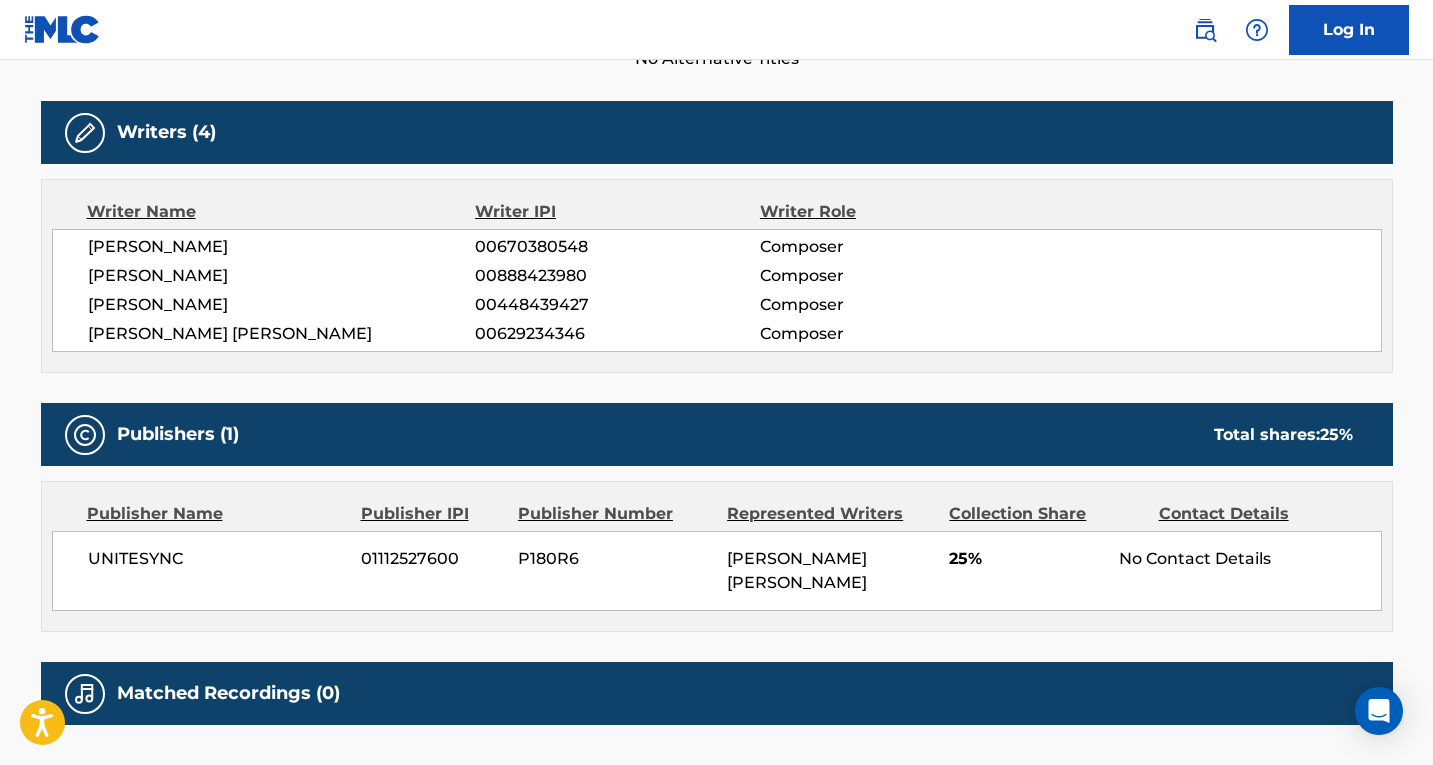 scroll, scrollTop: 0, scrollLeft: 0, axis: both 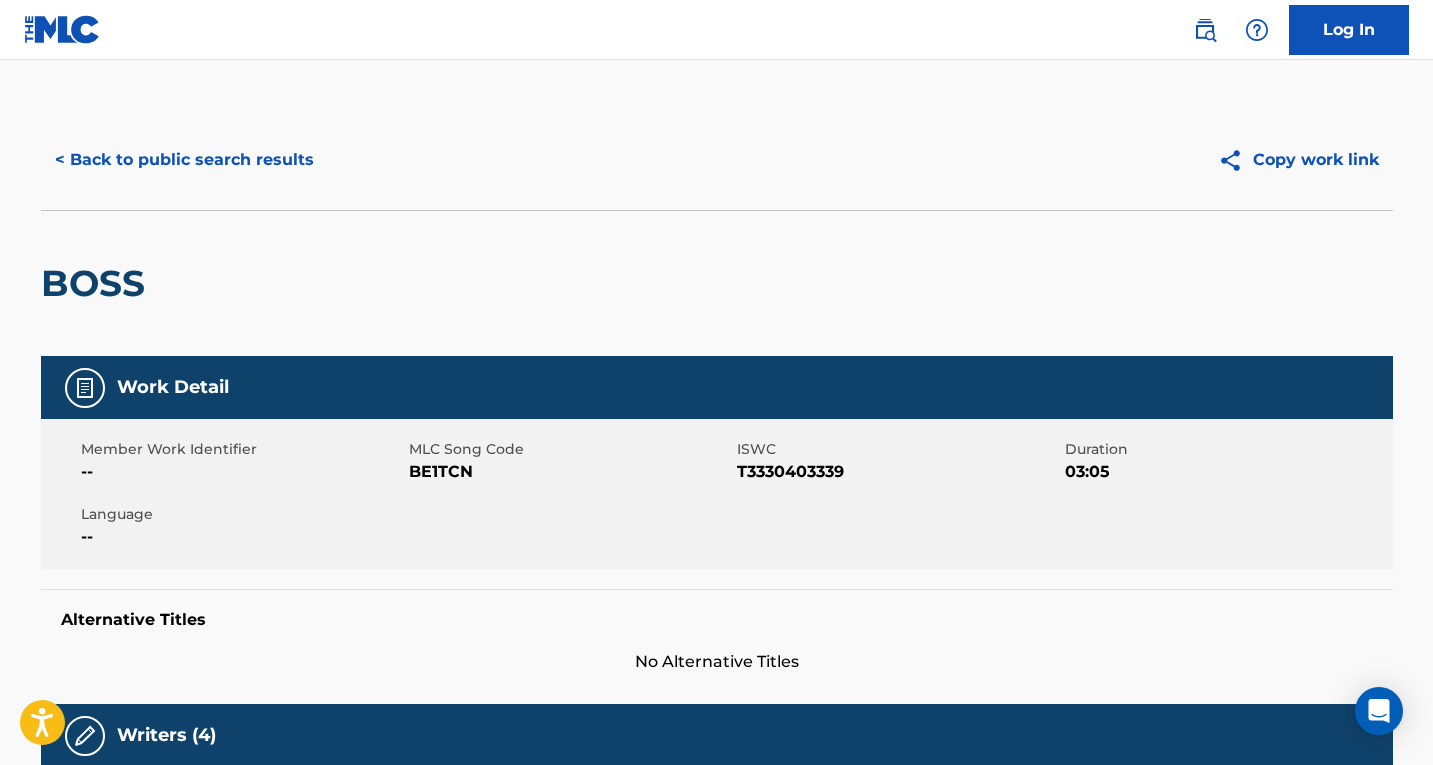 click on "< Back to public search results" at bounding box center [184, 160] 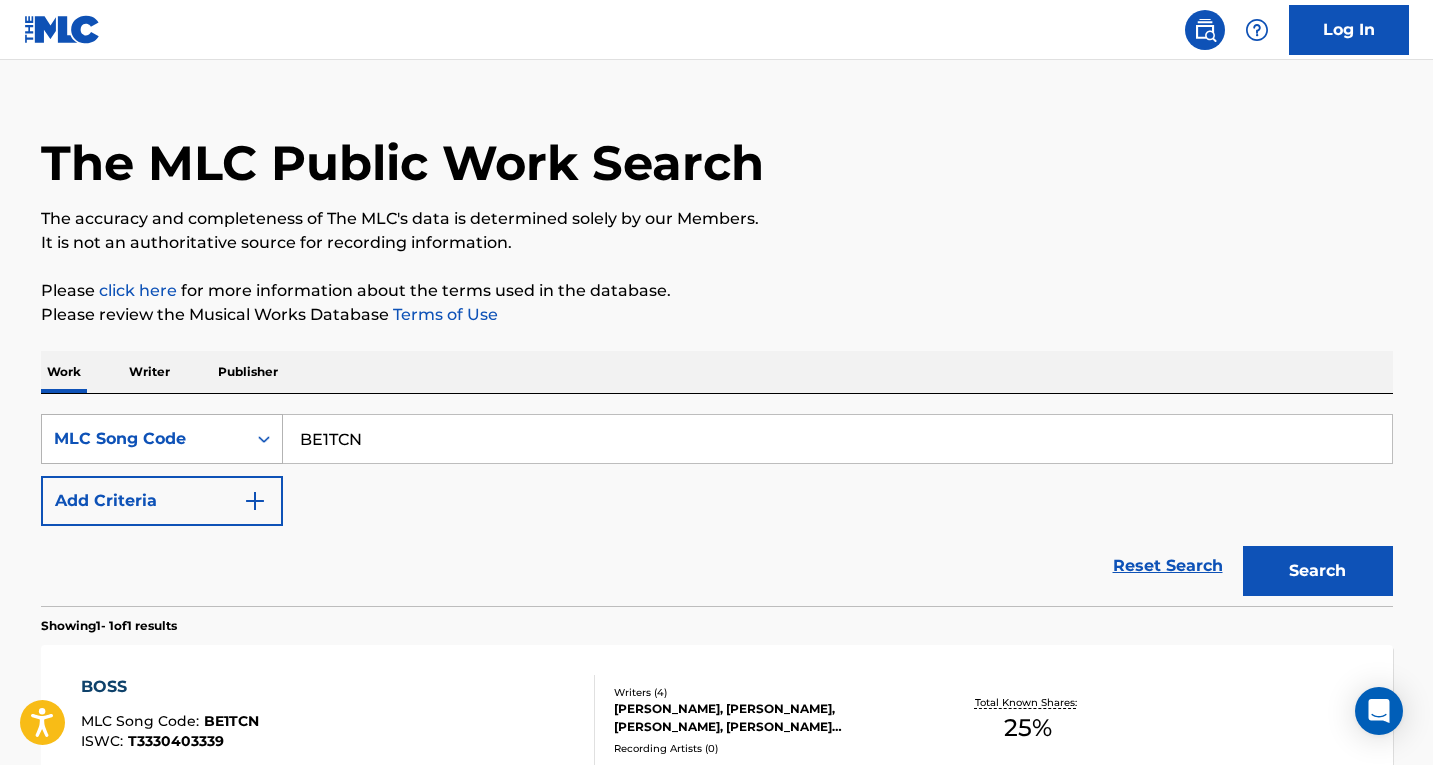 drag, startPoint x: 413, startPoint y: 437, endPoint x: 191, endPoint y: 436, distance: 222.00226 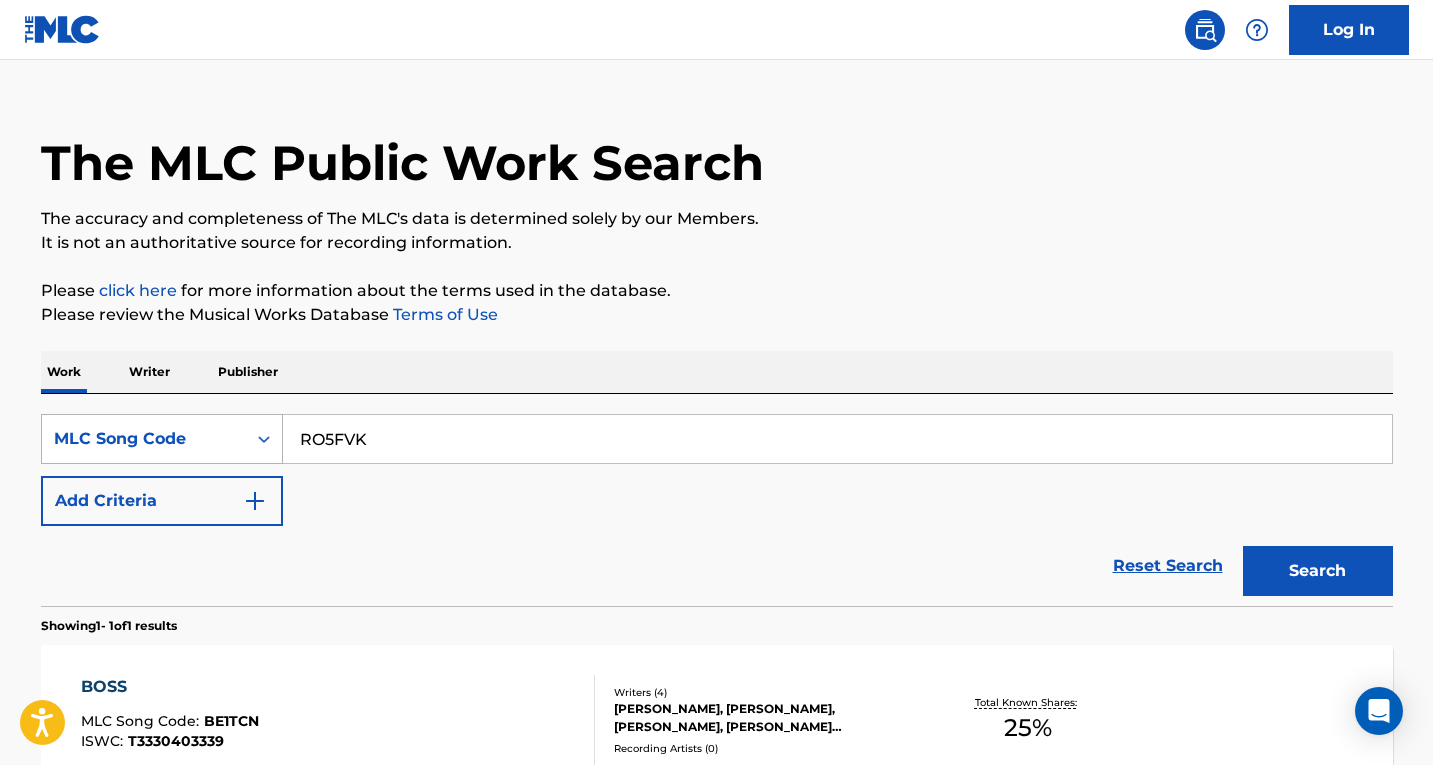 click on "Search" at bounding box center [1318, 571] 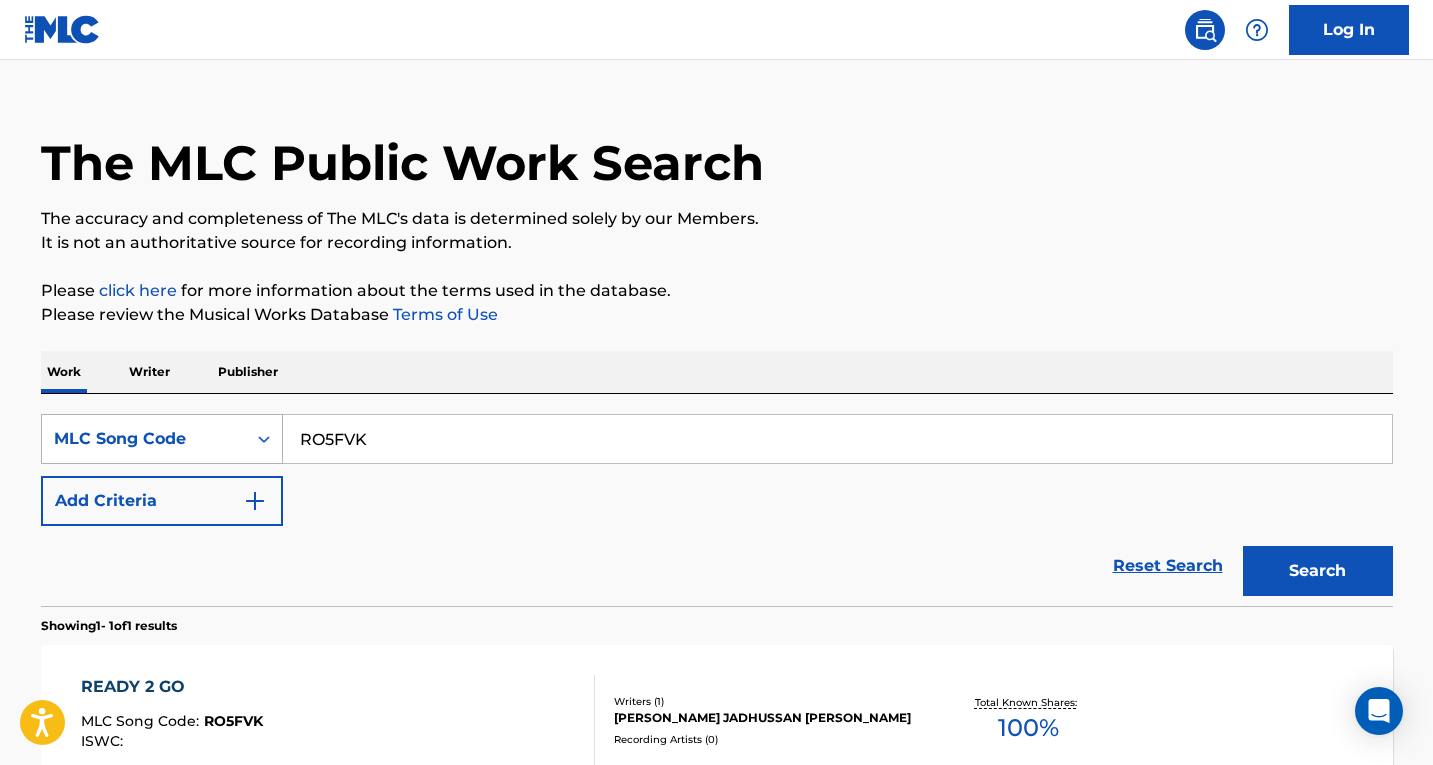 drag, startPoint x: 415, startPoint y: 453, endPoint x: 196, endPoint y: 460, distance: 219.11185 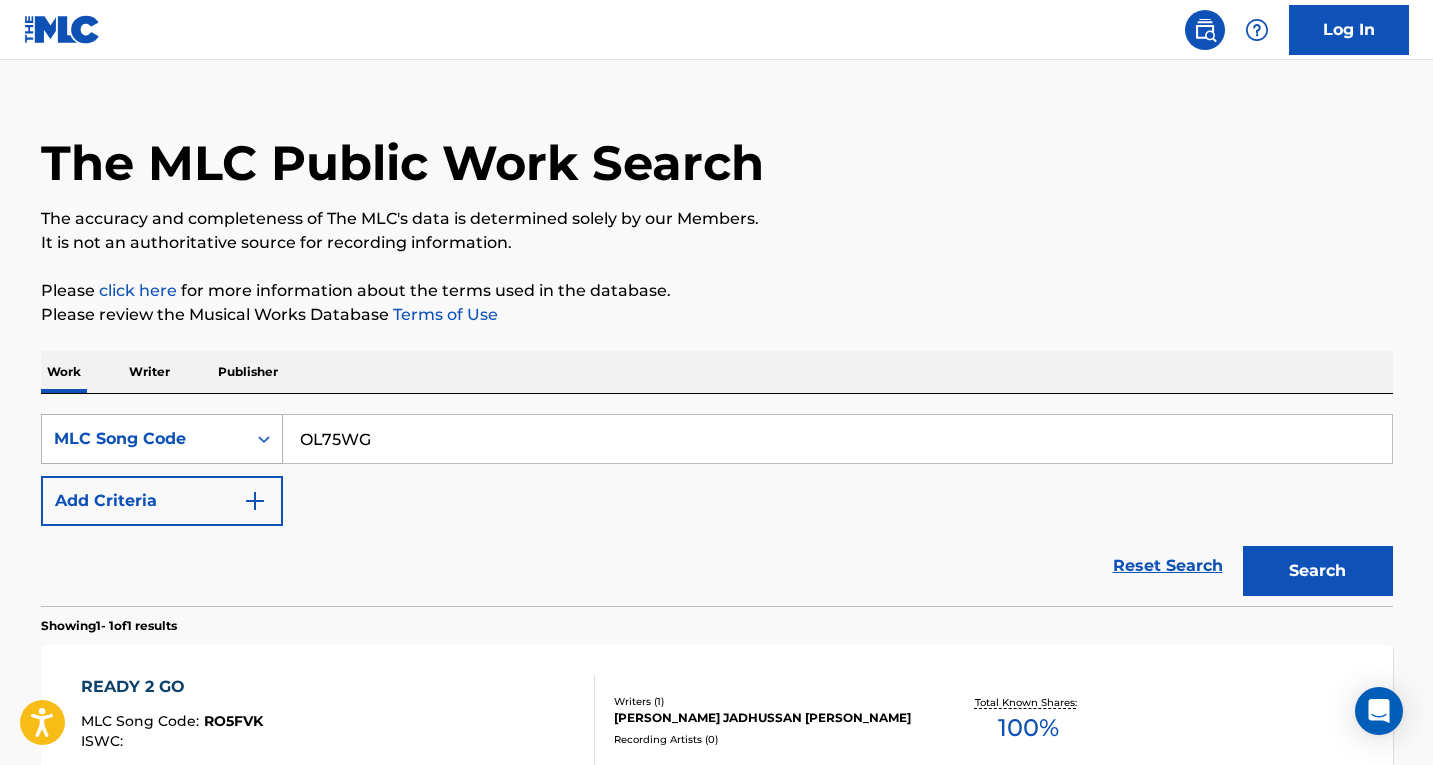 click on "Search" at bounding box center [1318, 571] 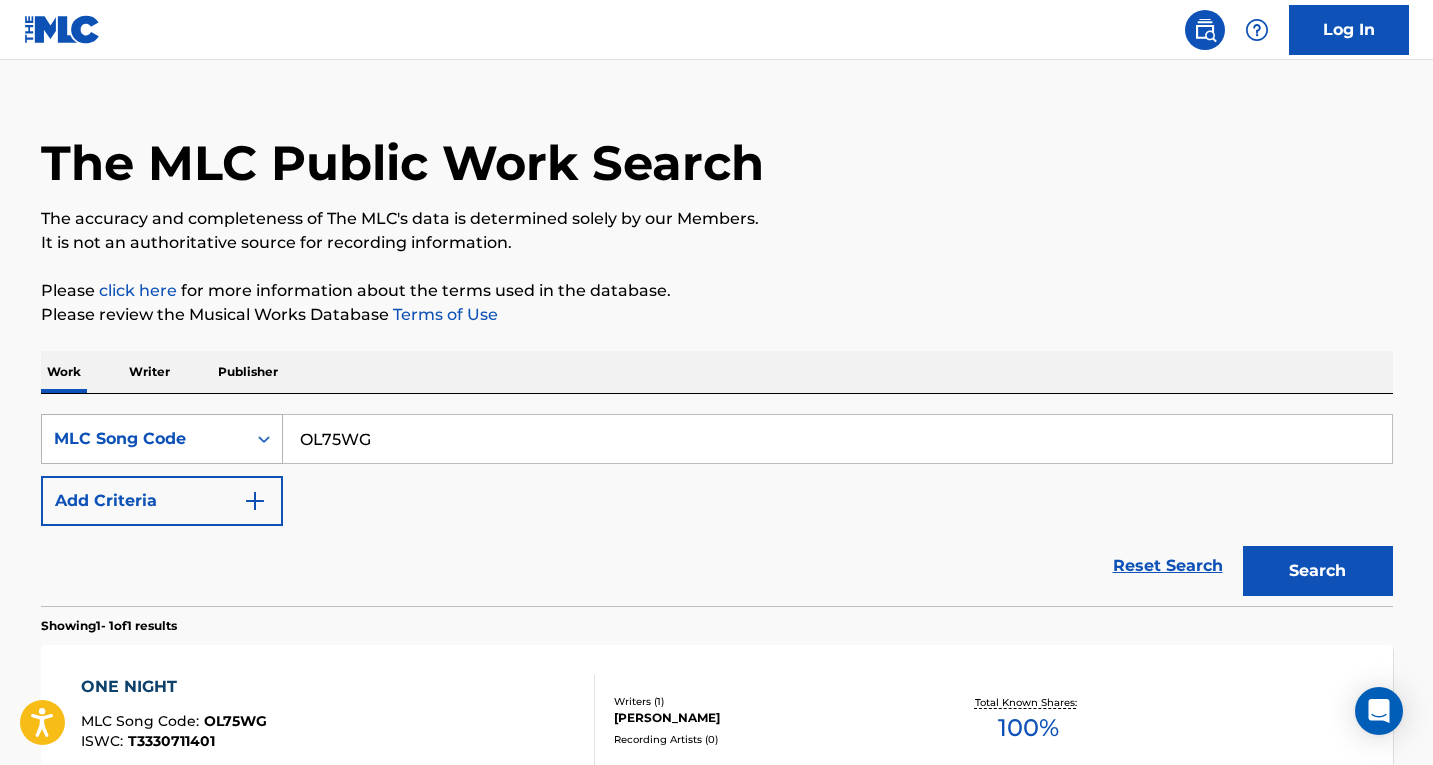 drag, startPoint x: 405, startPoint y: 447, endPoint x: 144, endPoint y: 447, distance: 261 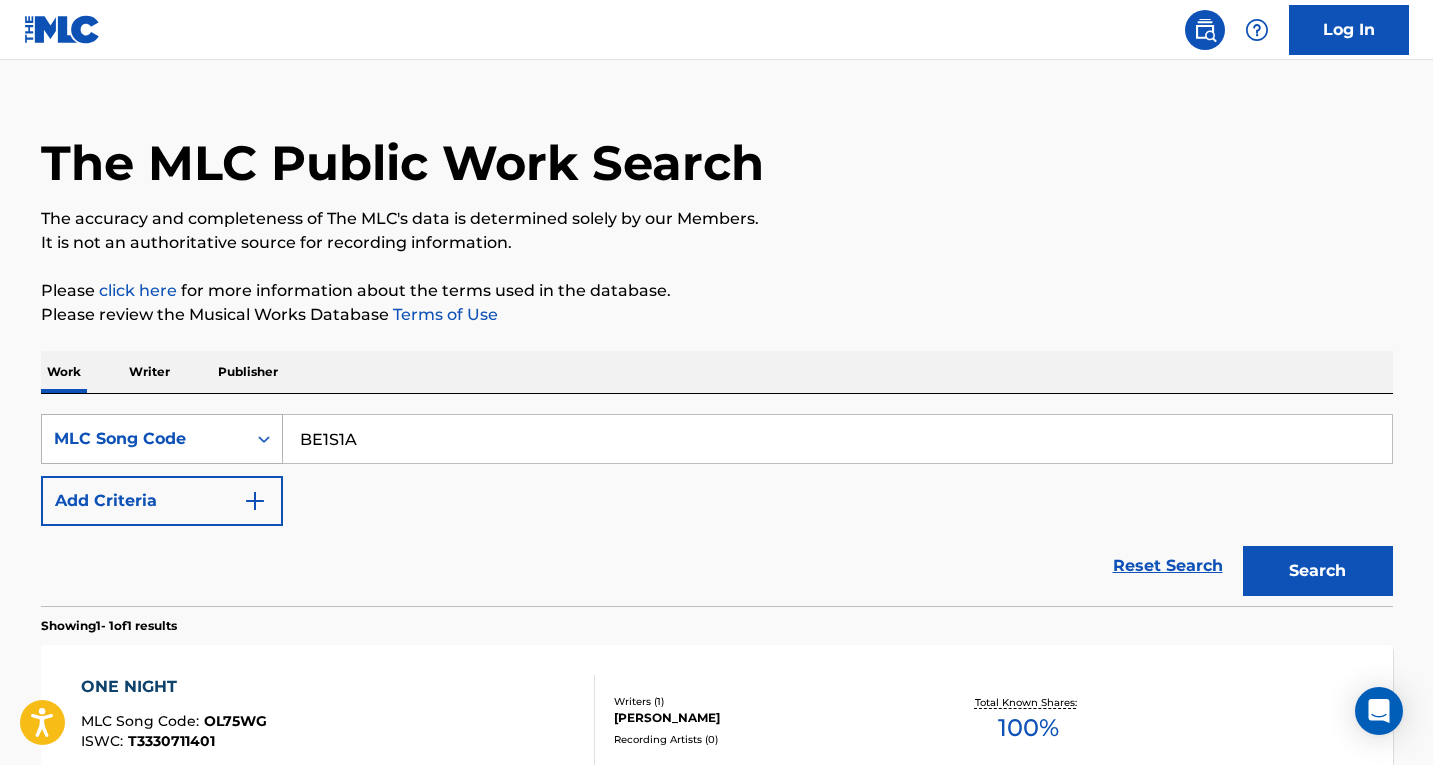 click on "Search" at bounding box center [1318, 571] 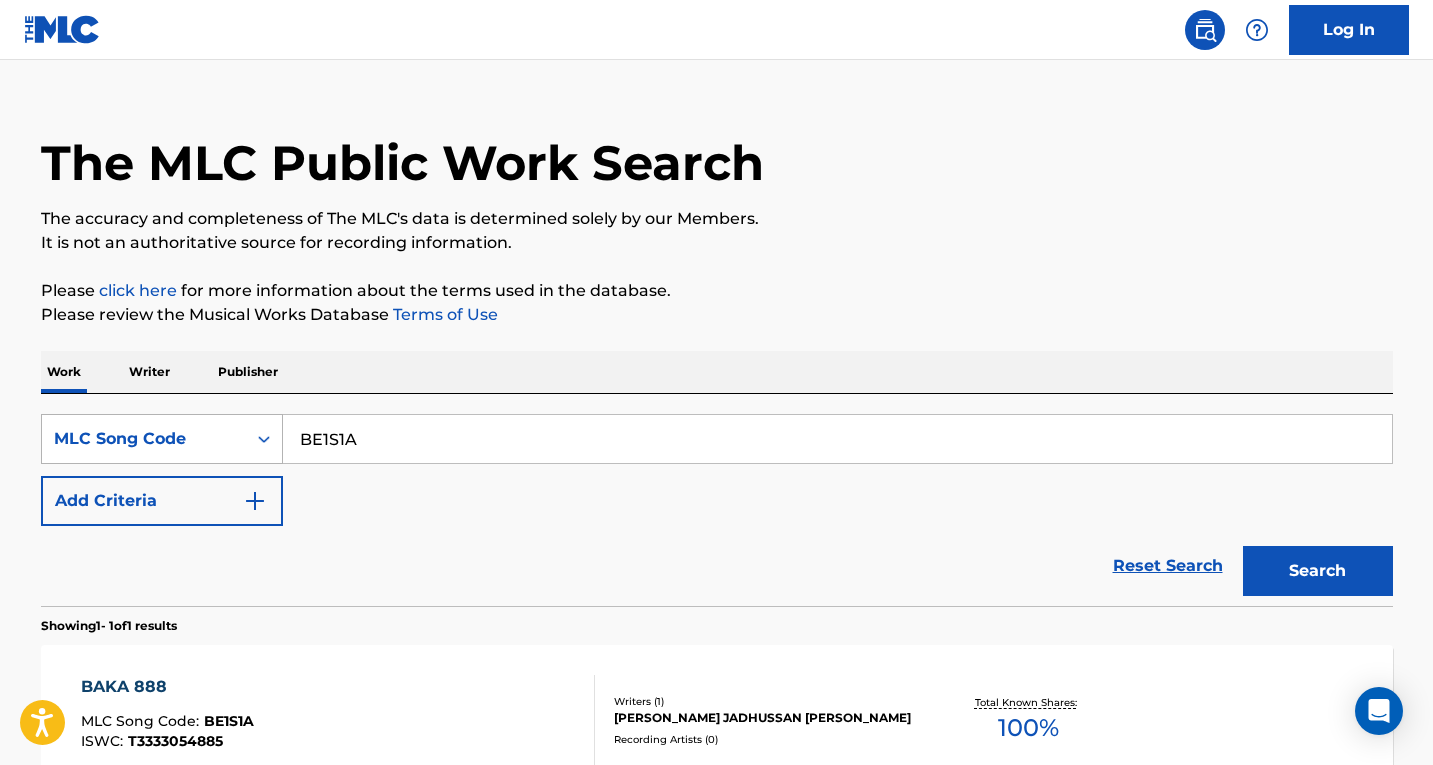 drag, startPoint x: 379, startPoint y: 452, endPoint x: 119, endPoint y: 452, distance: 260 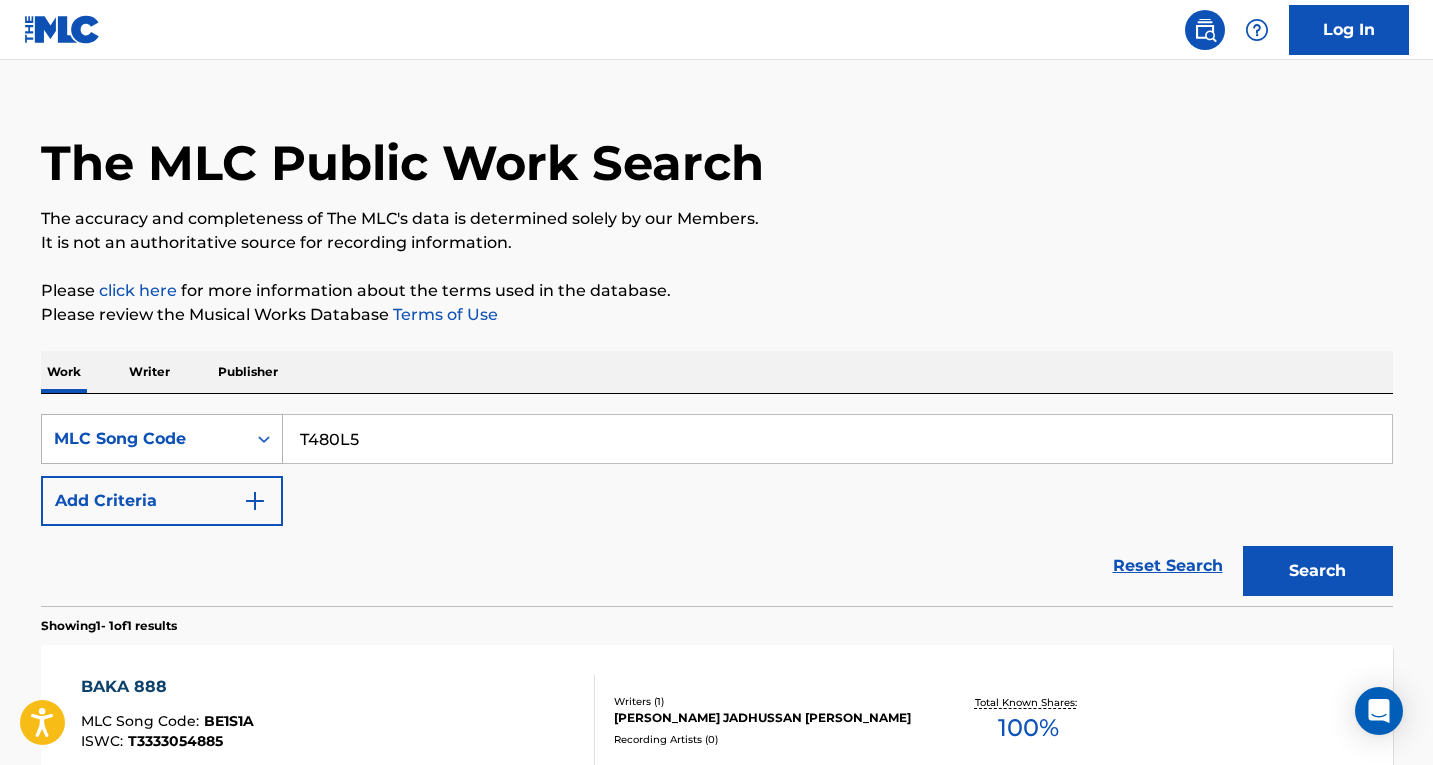 click on "Search" at bounding box center [1318, 571] 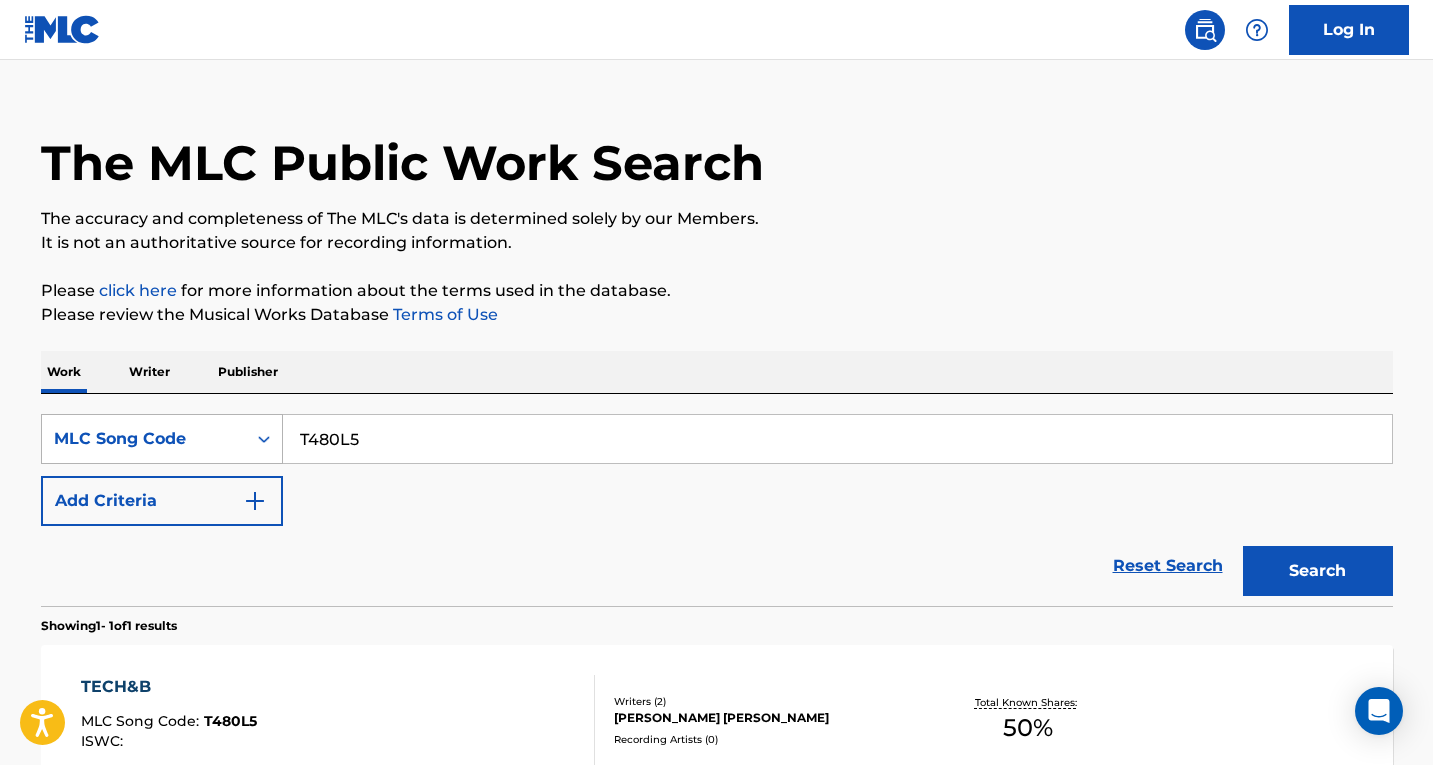 drag, startPoint x: 426, startPoint y: 455, endPoint x: 141, endPoint y: 440, distance: 285.39447 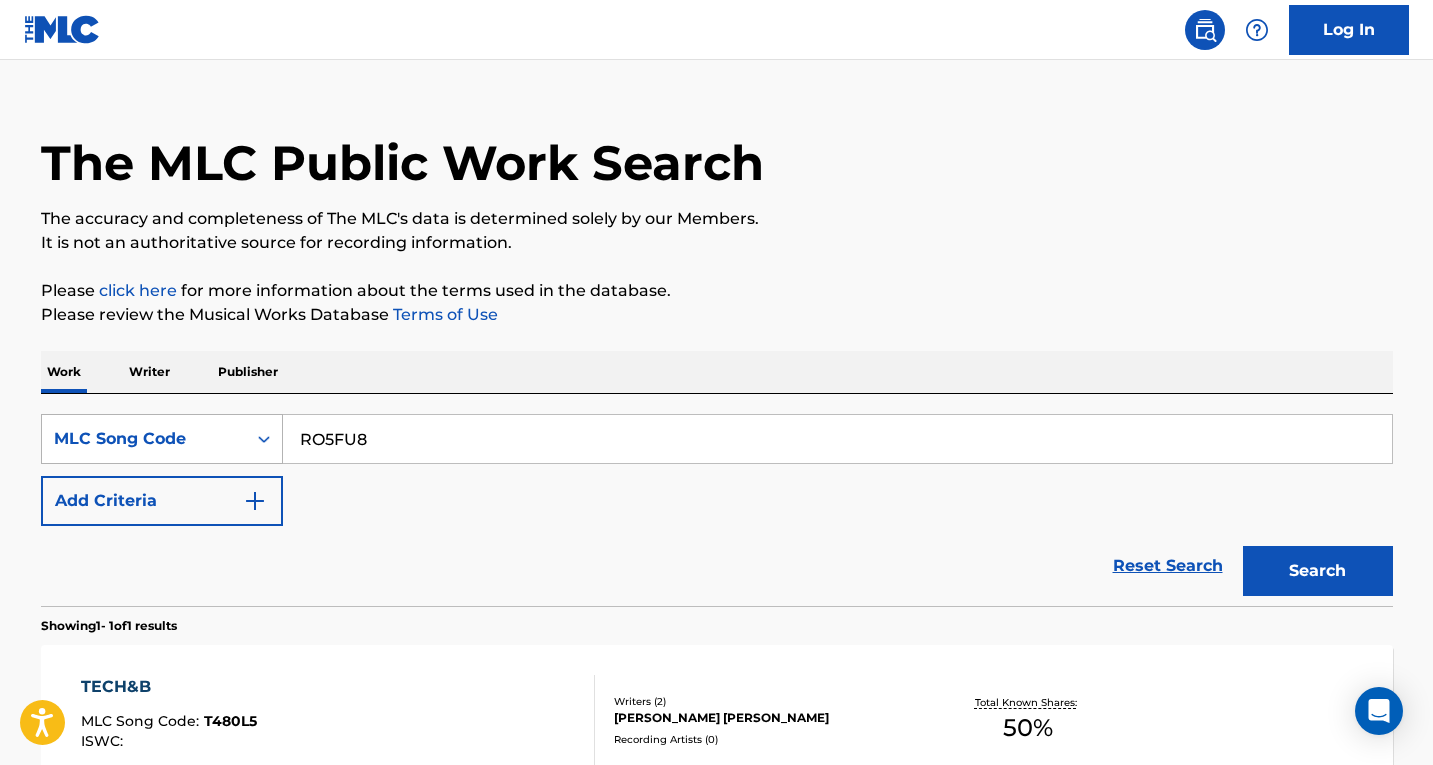 click on "Search" at bounding box center [1318, 571] 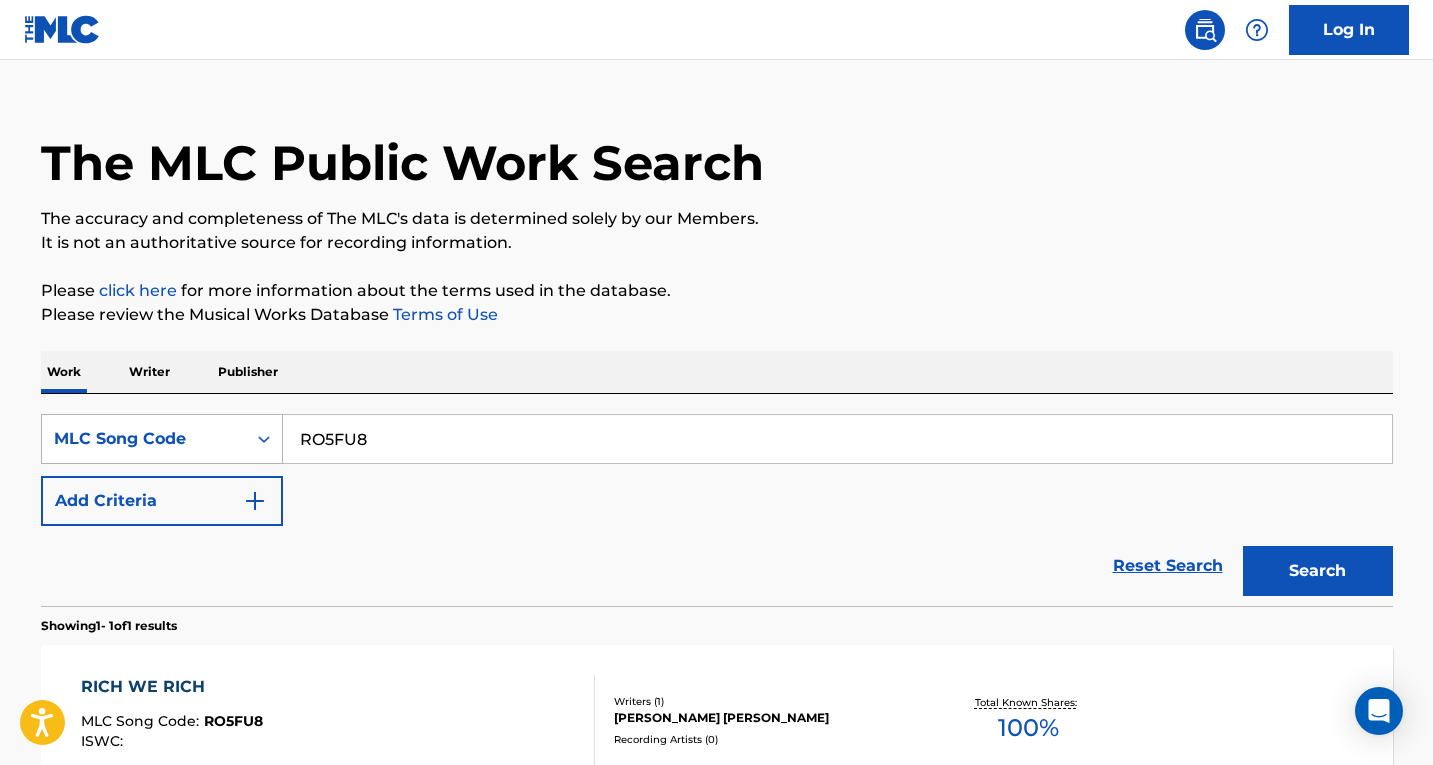 drag, startPoint x: 394, startPoint y: 443, endPoint x: 43, endPoint y: 443, distance: 351 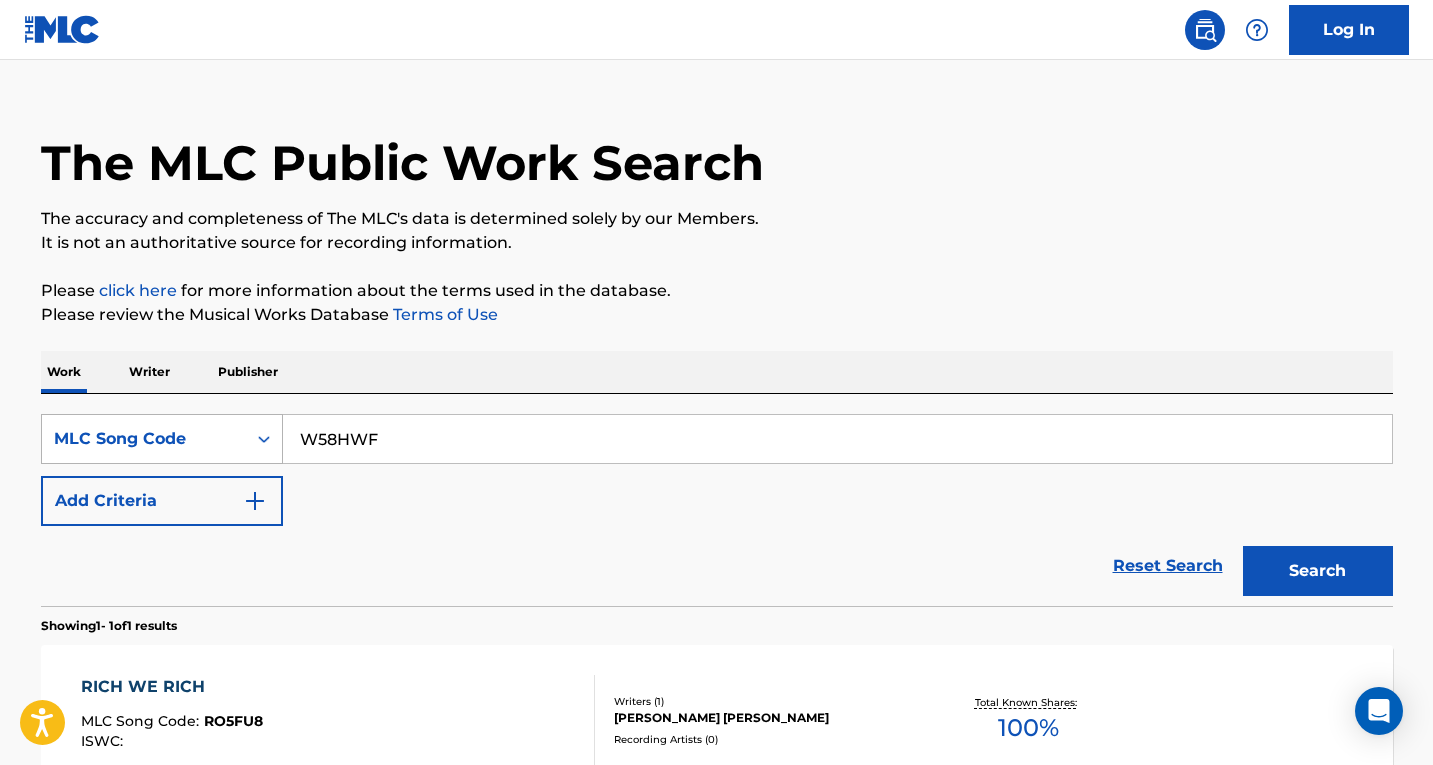 click on "Search" at bounding box center [1318, 571] 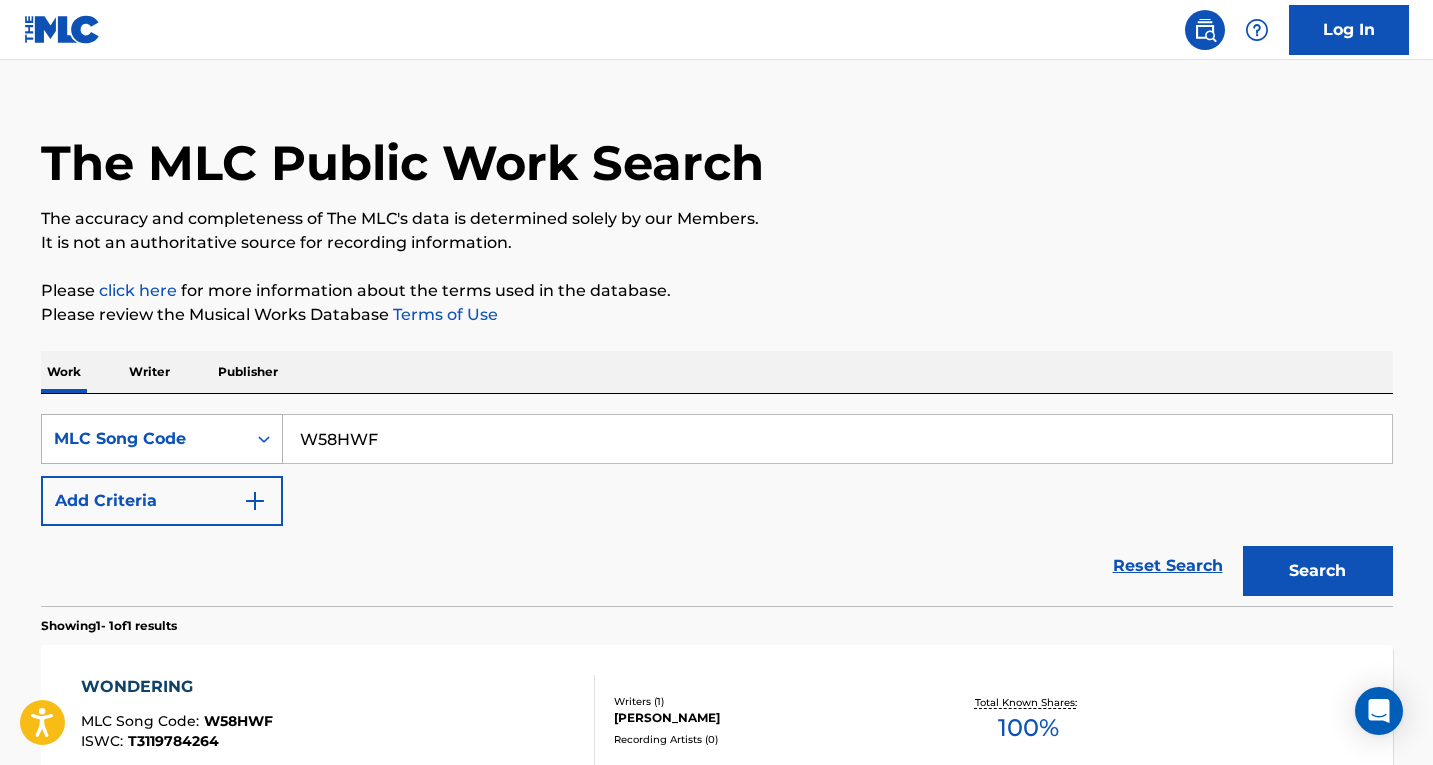drag, startPoint x: 400, startPoint y: 432, endPoint x: 229, endPoint y: 443, distance: 171.35344 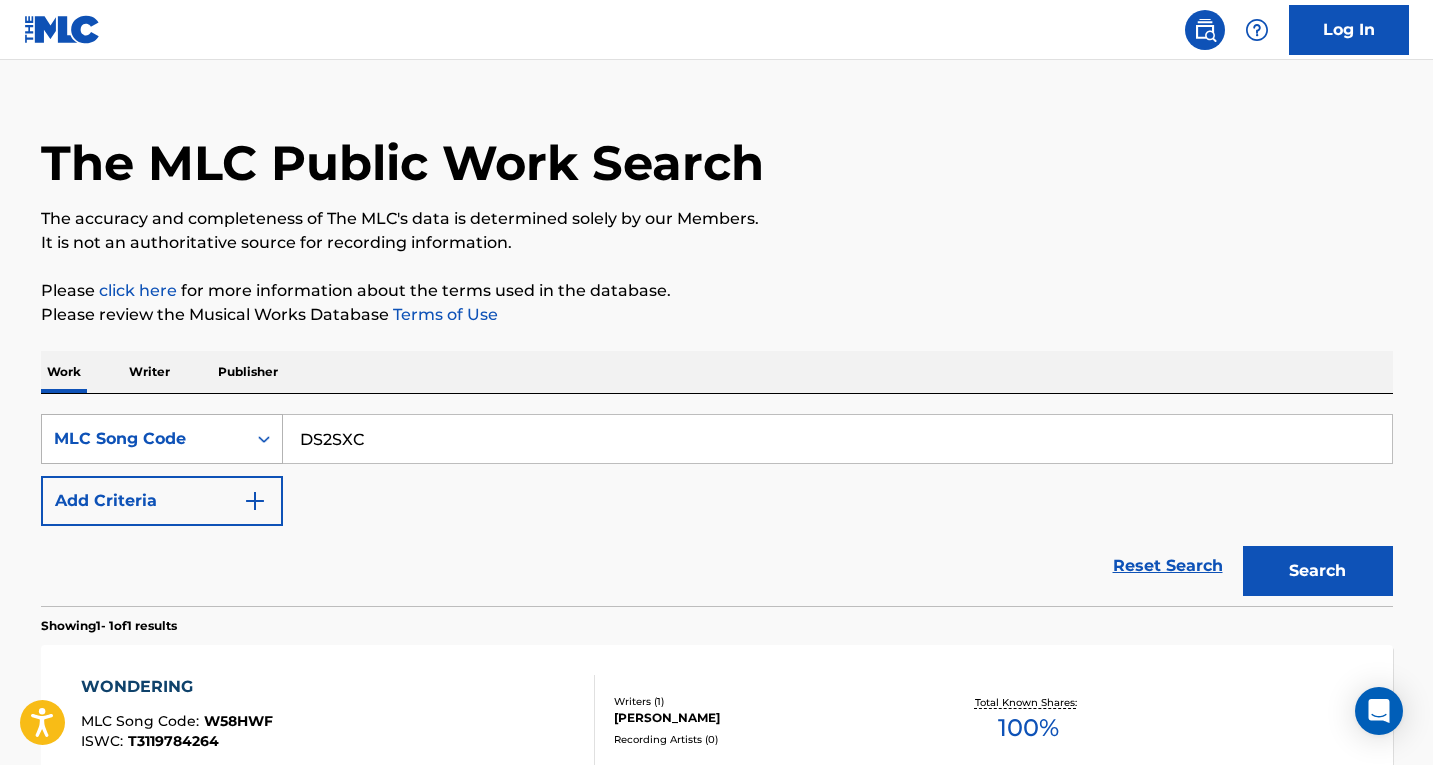 click on "Search" at bounding box center (1318, 571) 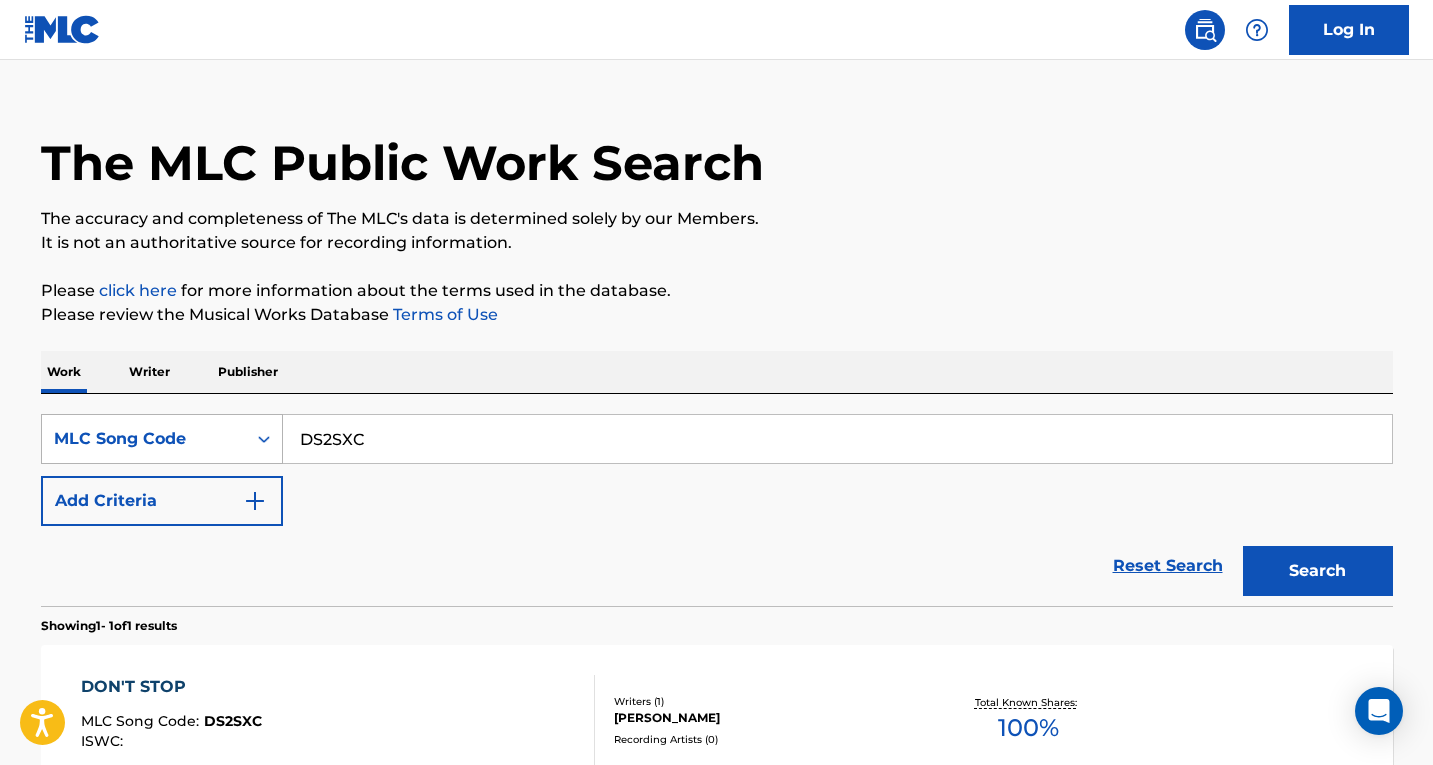 drag, startPoint x: 400, startPoint y: 440, endPoint x: 125, endPoint y: 440, distance: 275 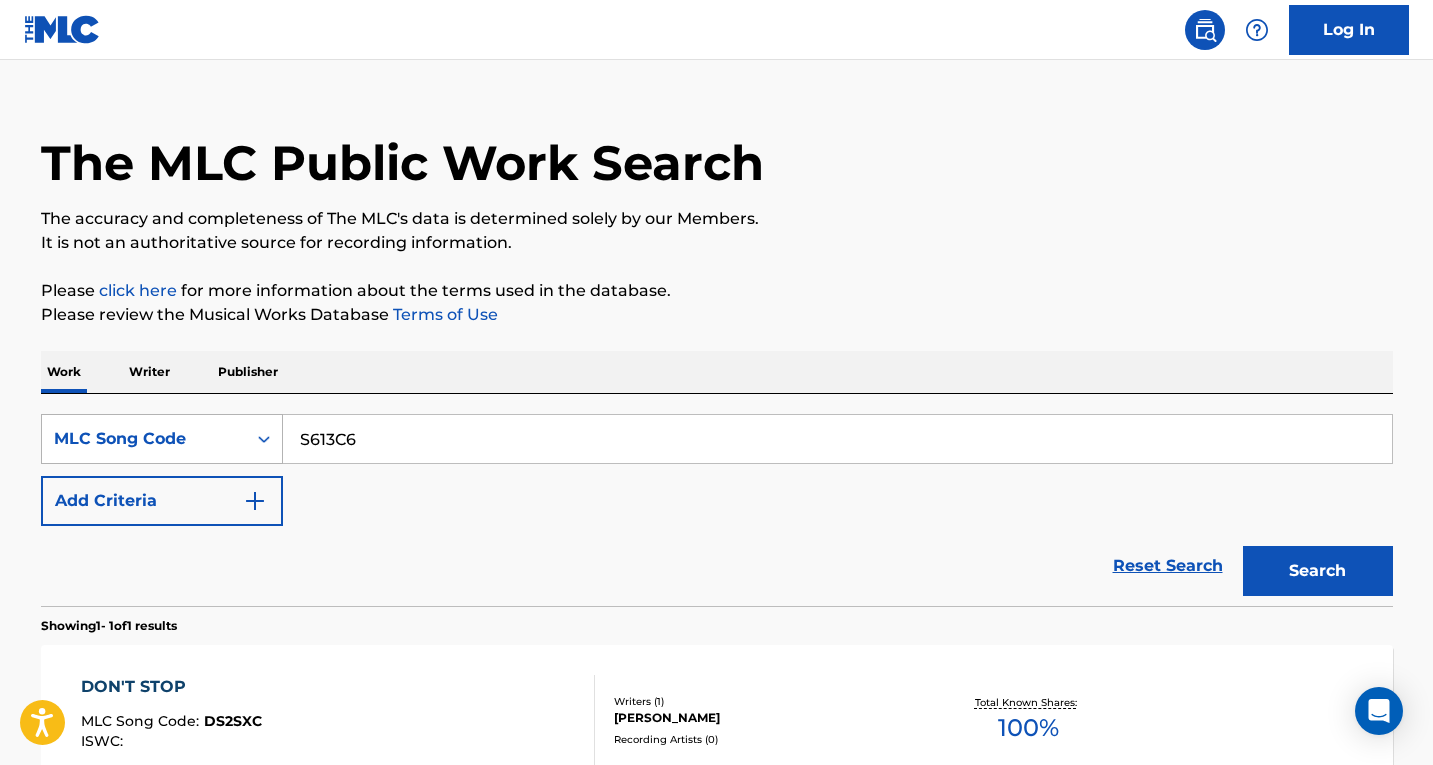 click on "Search" at bounding box center (1318, 571) 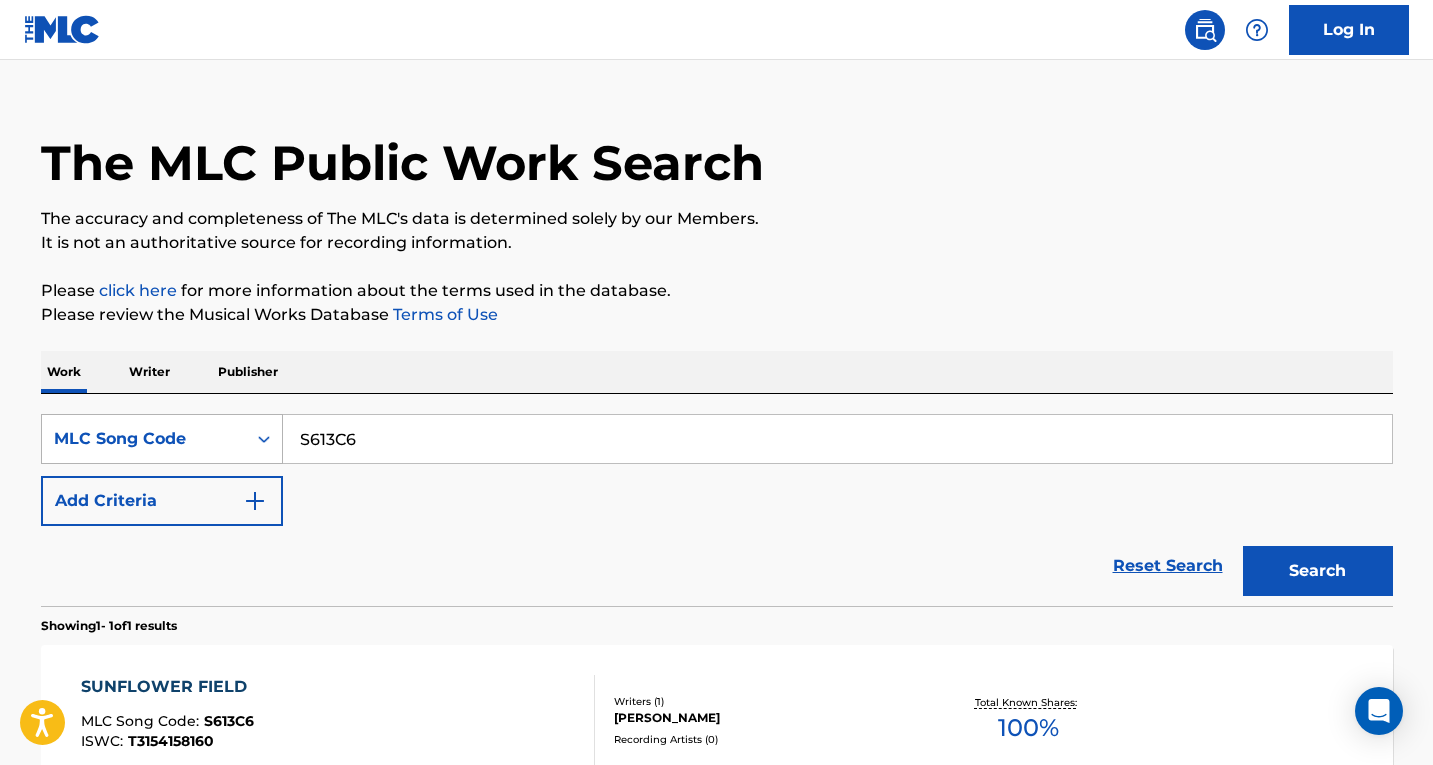 drag, startPoint x: 369, startPoint y: 430, endPoint x: 163, endPoint y: 437, distance: 206.1189 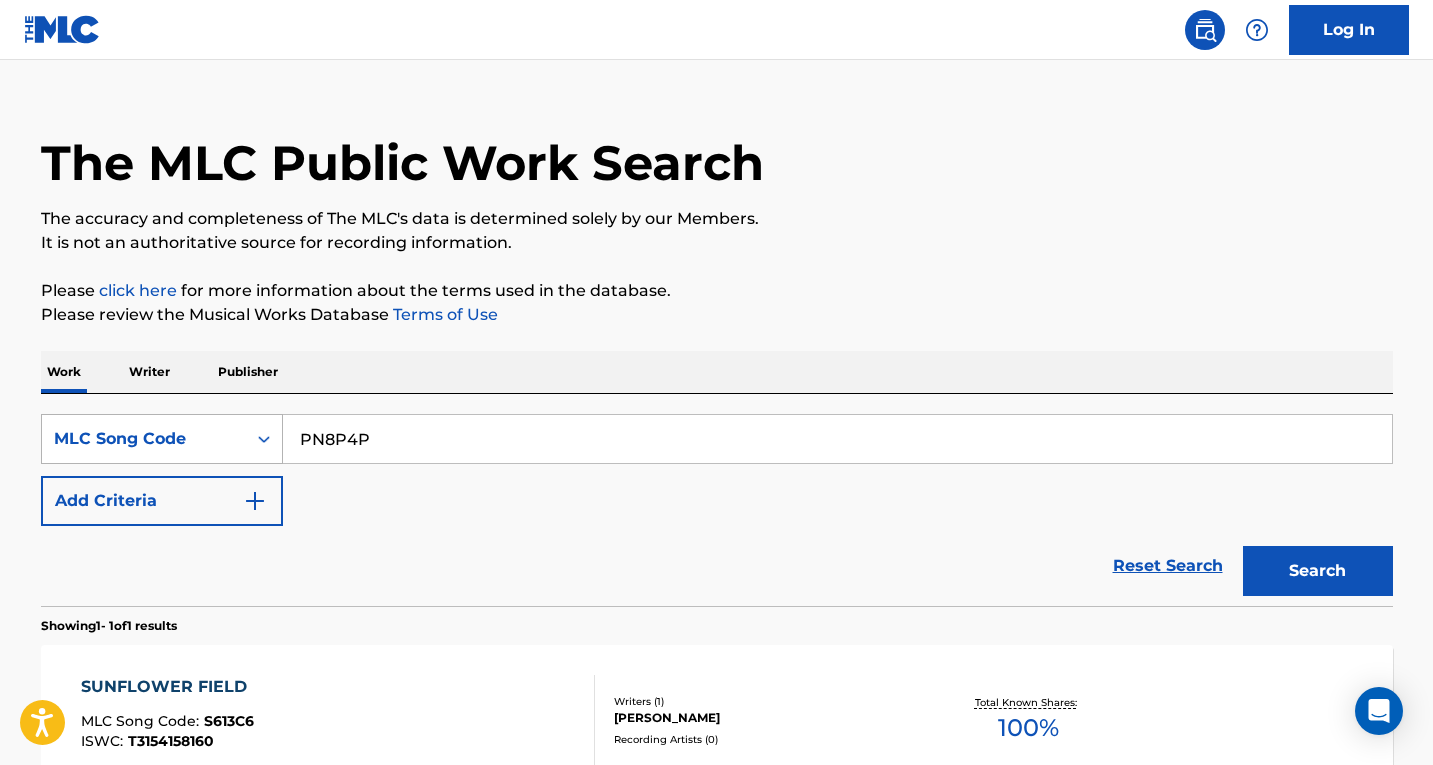 click on "Search" at bounding box center [1318, 571] 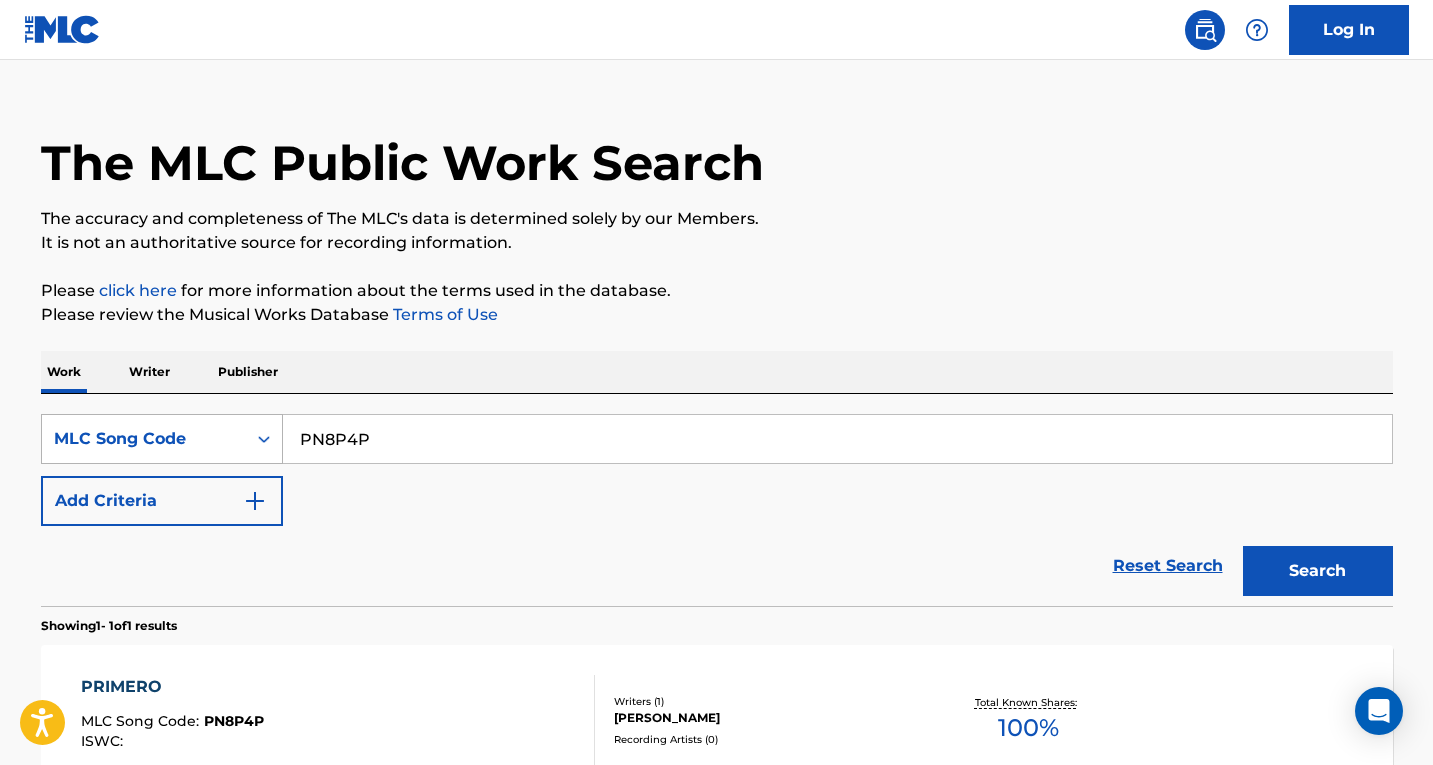 drag, startPoint x: 399, startPoint y: 423, endPoint x: 187, endPoint y: 428, distance: 212.05896 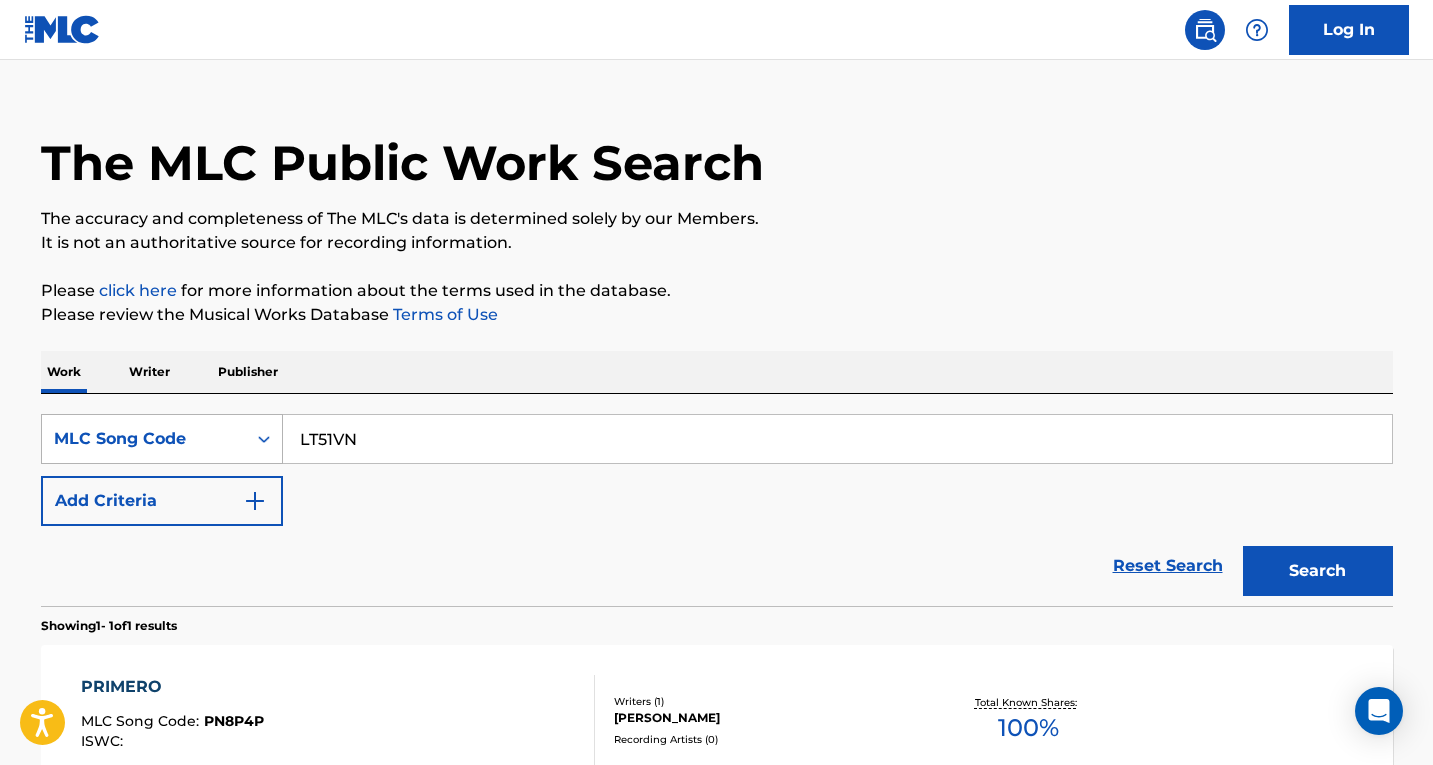 click on "Search" at bounding box center (1318, 571) 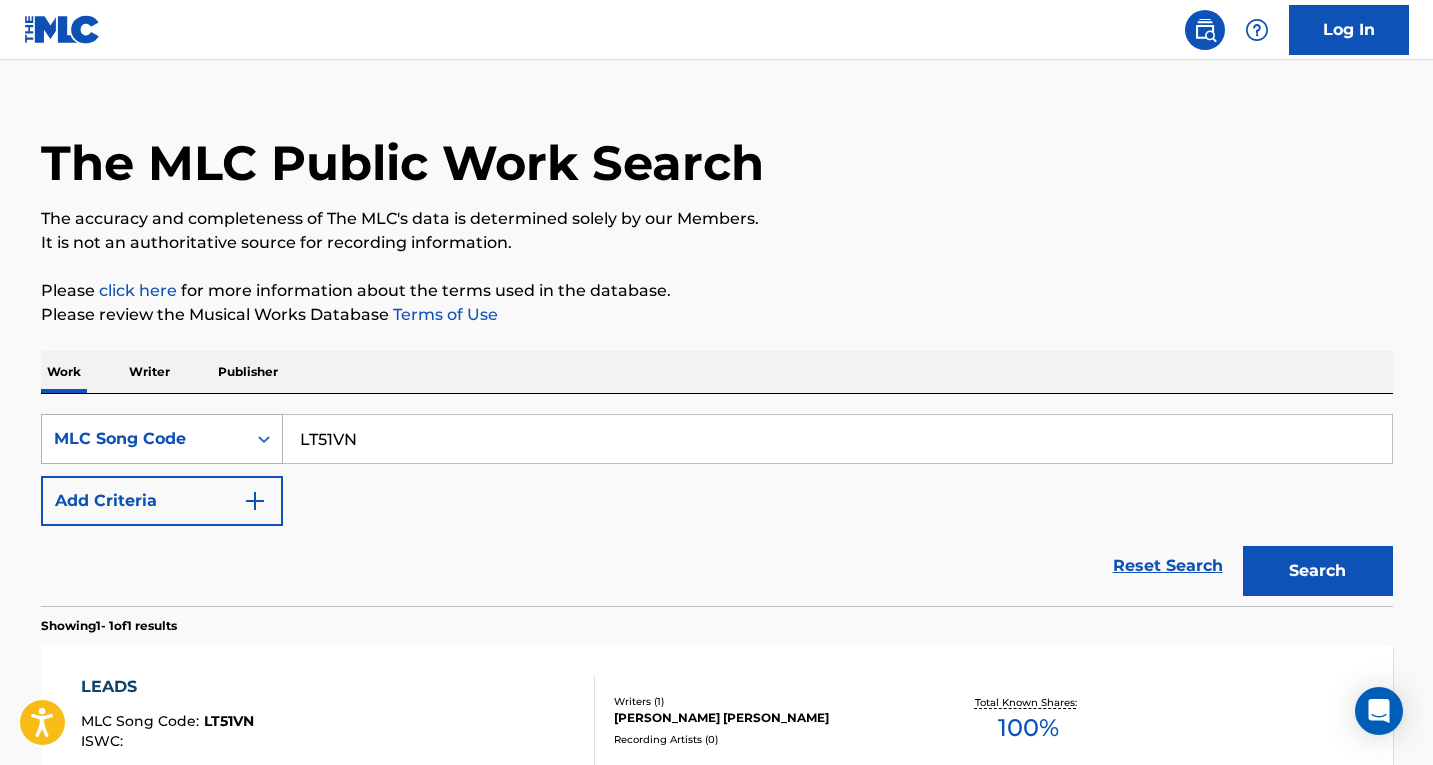 drag, startPoint x: 419, startPoint y: 441, endPoint x: 131, endPoint y: 441, distance: 288 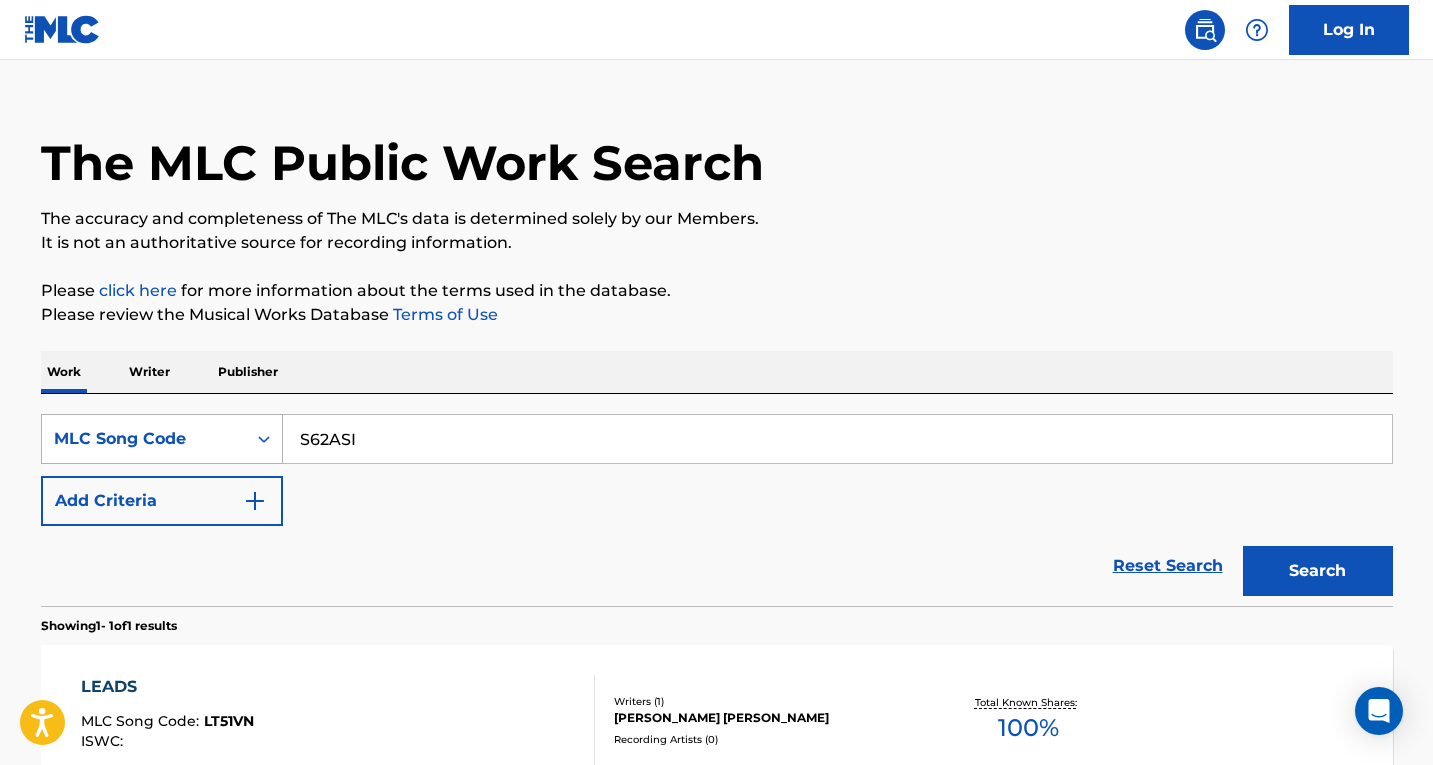 click on "Search" at bounding box center [1318, 571] 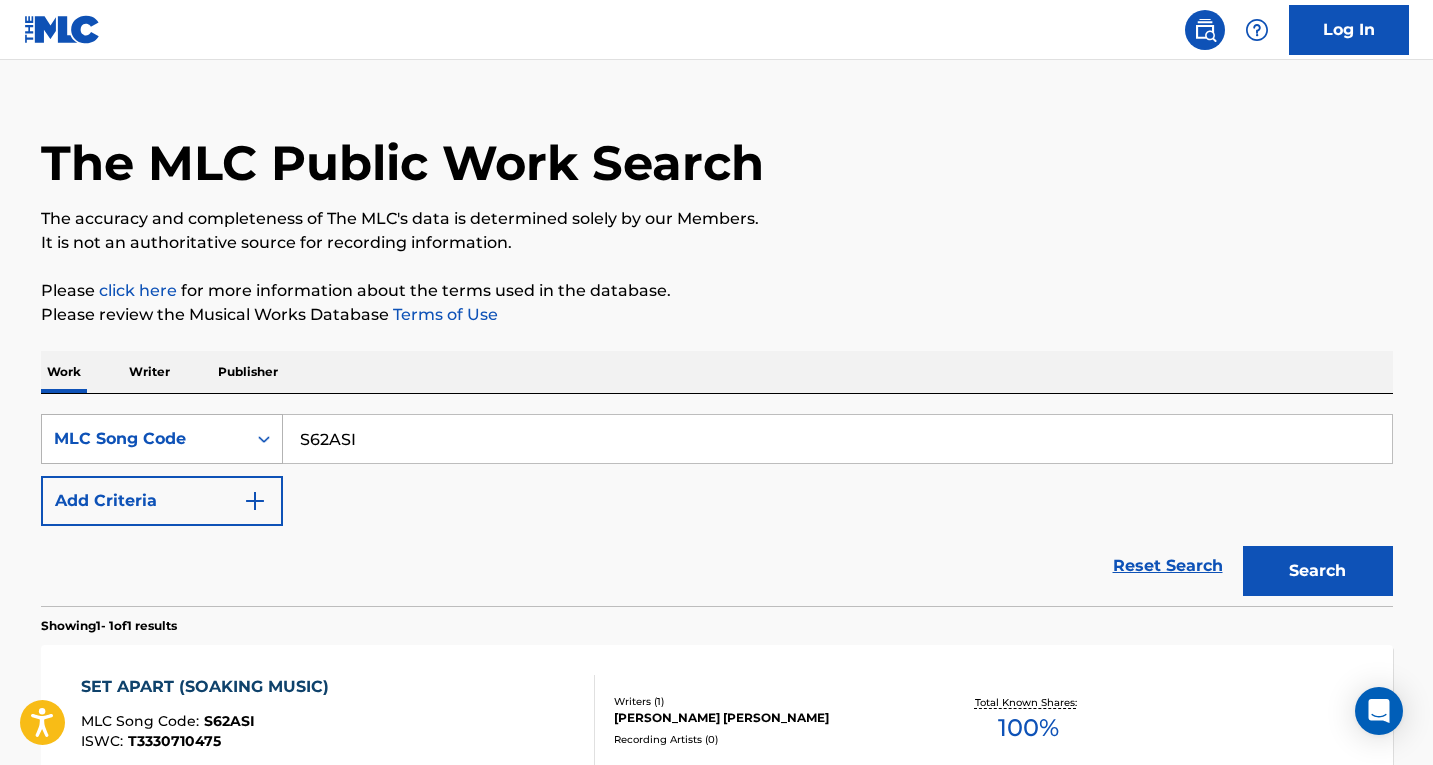 drag, startPoint x: 391, startPoint y: 417, endPoint x: 120, endPoint y: 416, distance: 271.00183 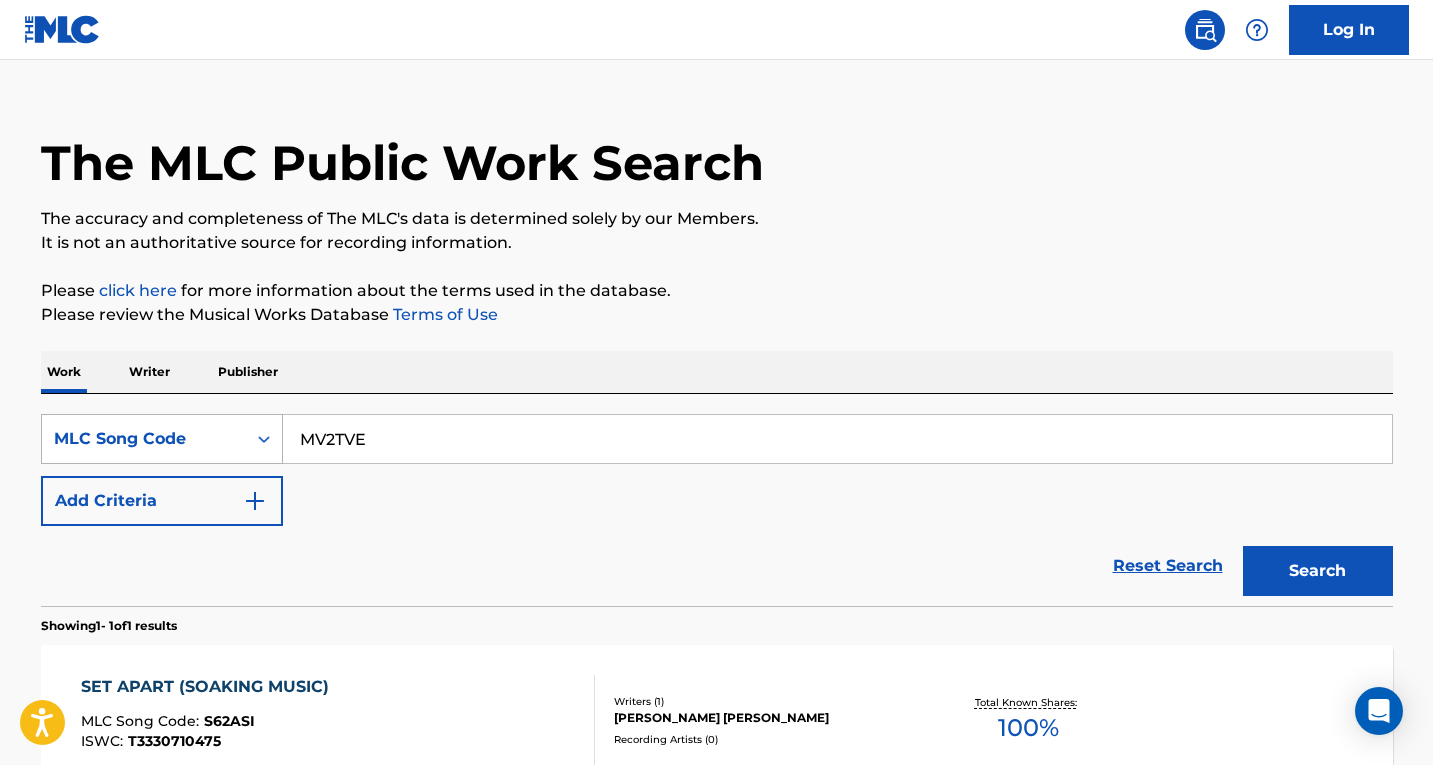 click on "Search" at bounding box center [1318, 571] 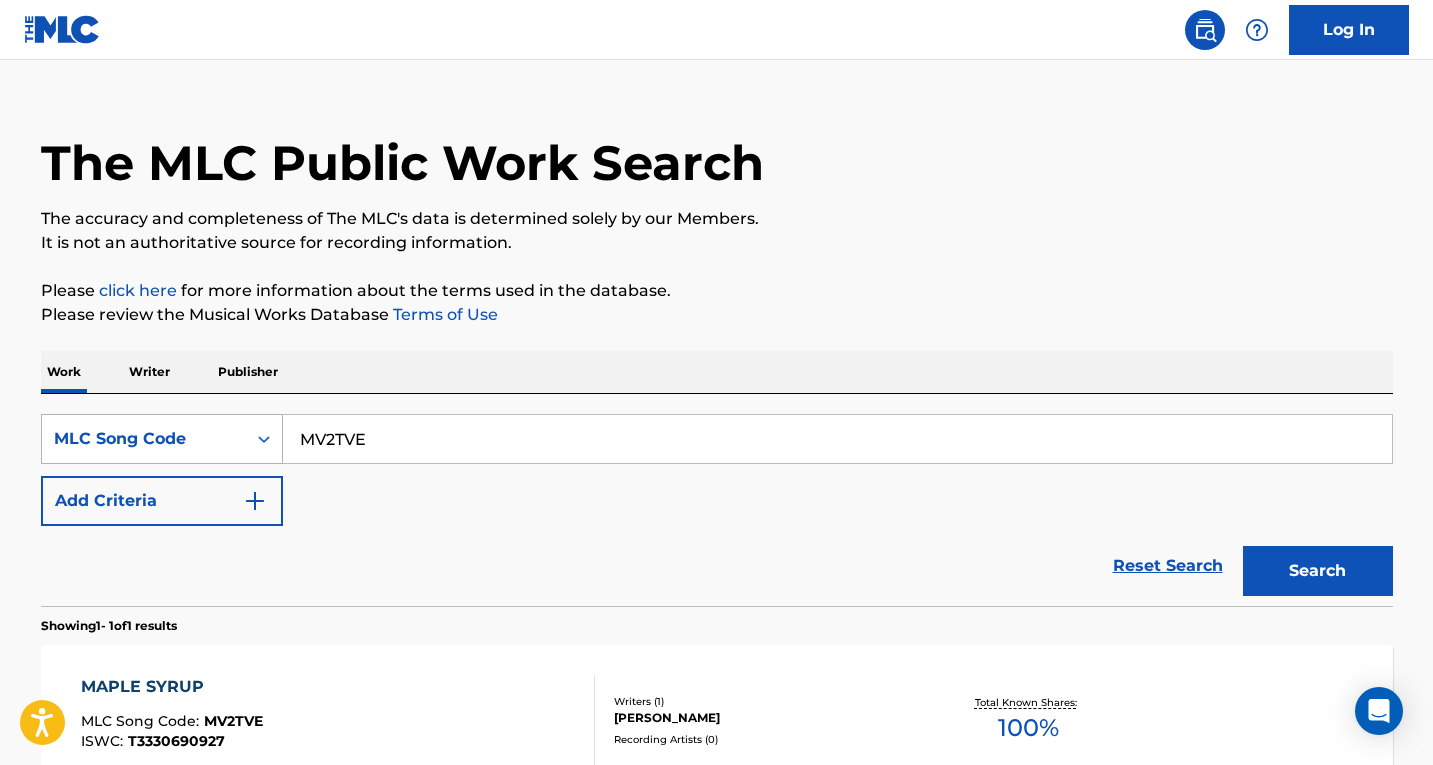 drag, startPoint x: 403, startPoint y: 433, endPoint x: 47, endPoint y: 440, distance: 356.06882 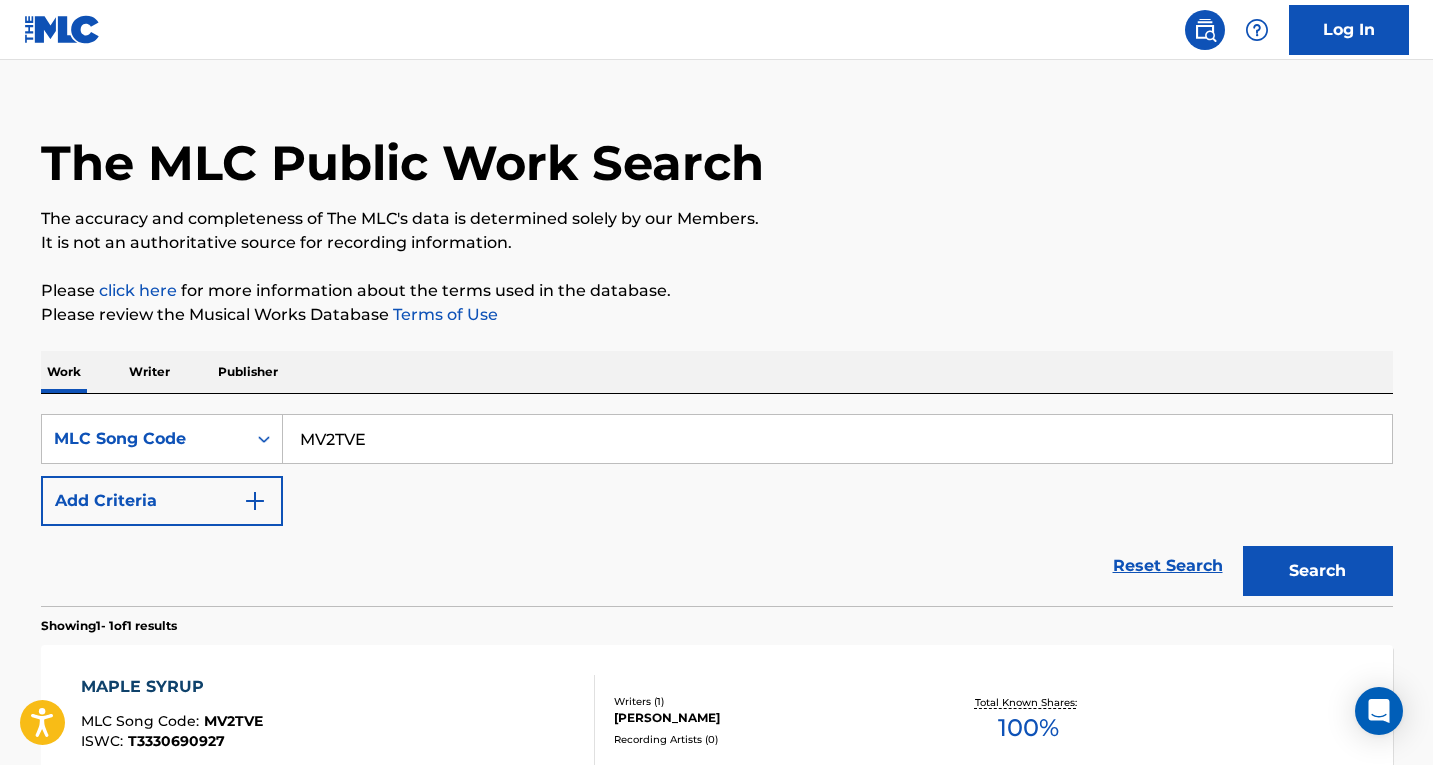 paste on "1C4A9T" 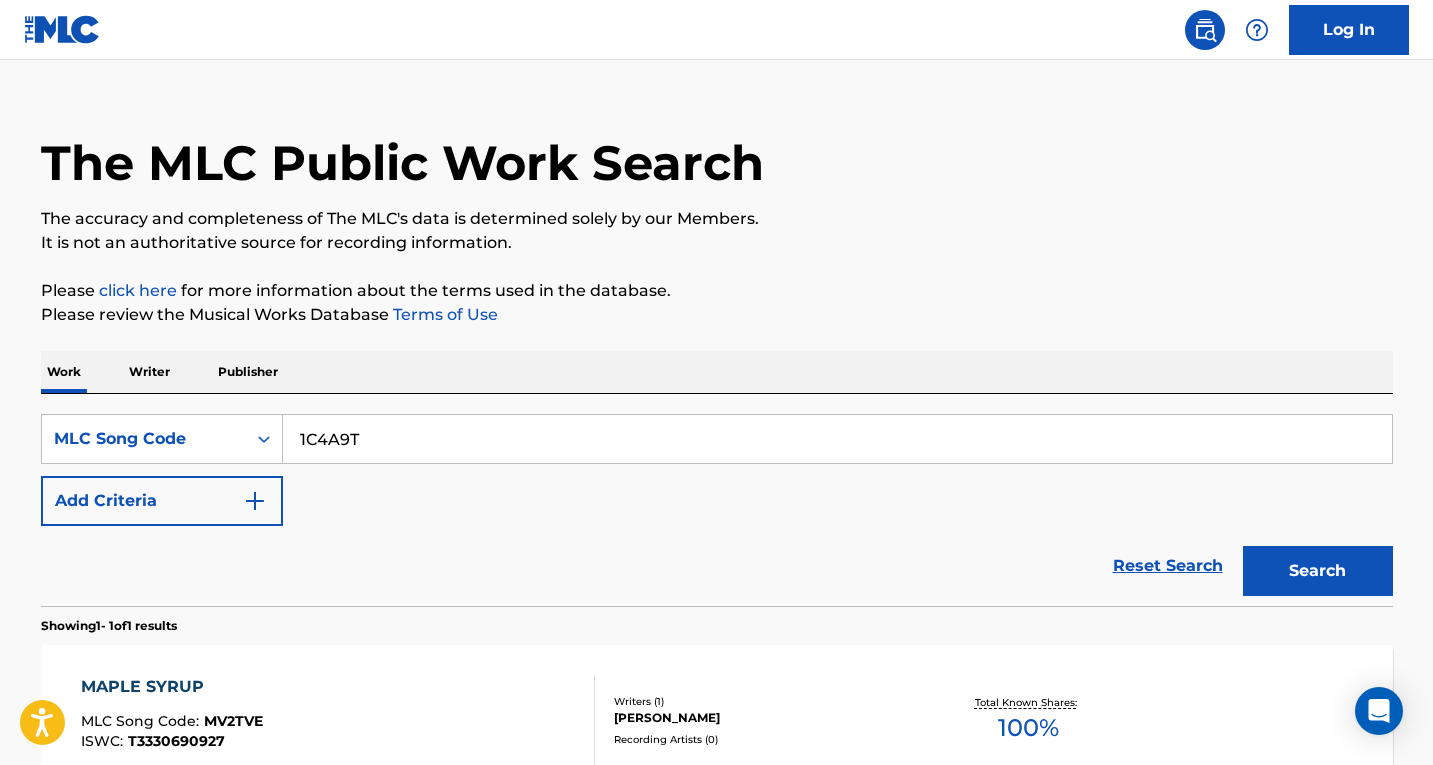 type on "1C4A9T" 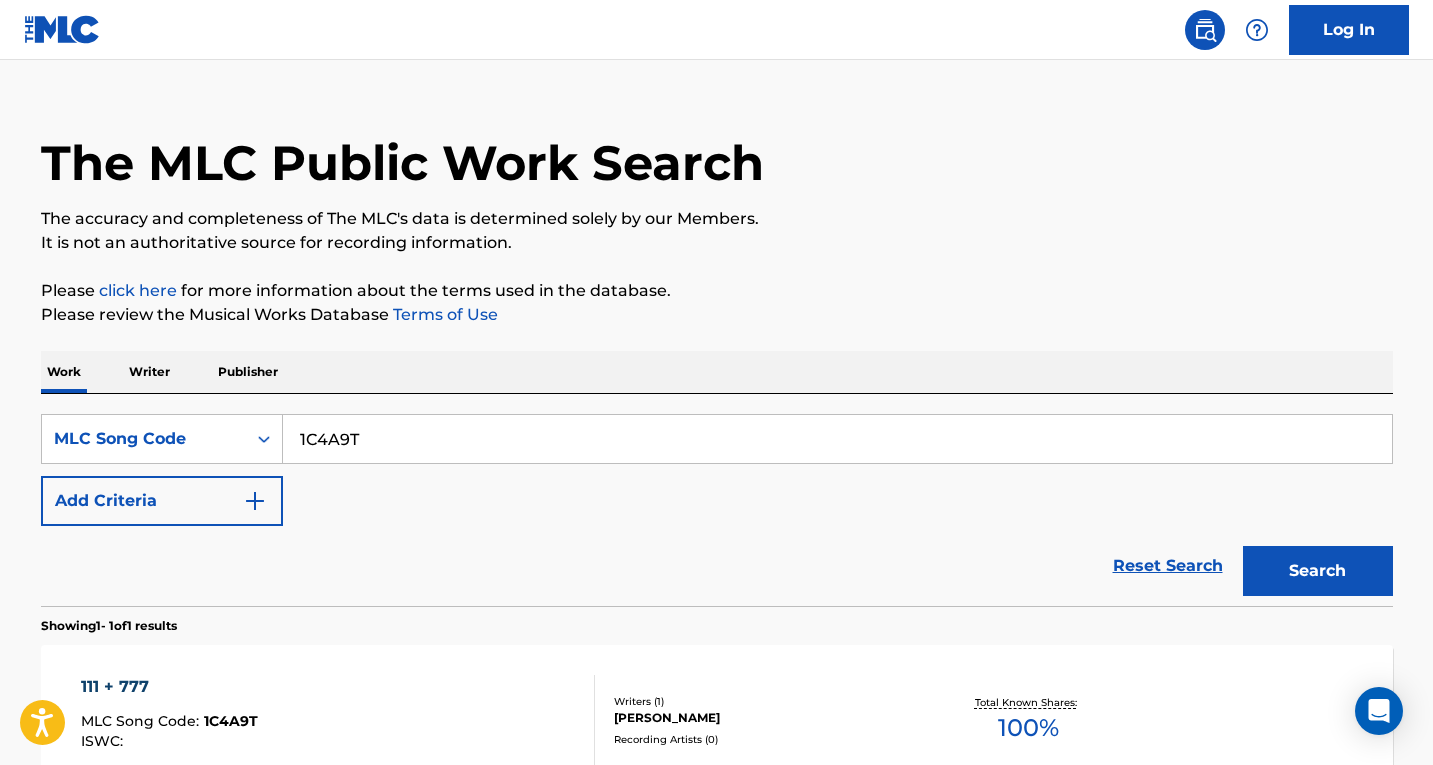 click on "111 + 777 MLC Song Code : 1C4A9T ISWC :" at bounding box center (338, 720) 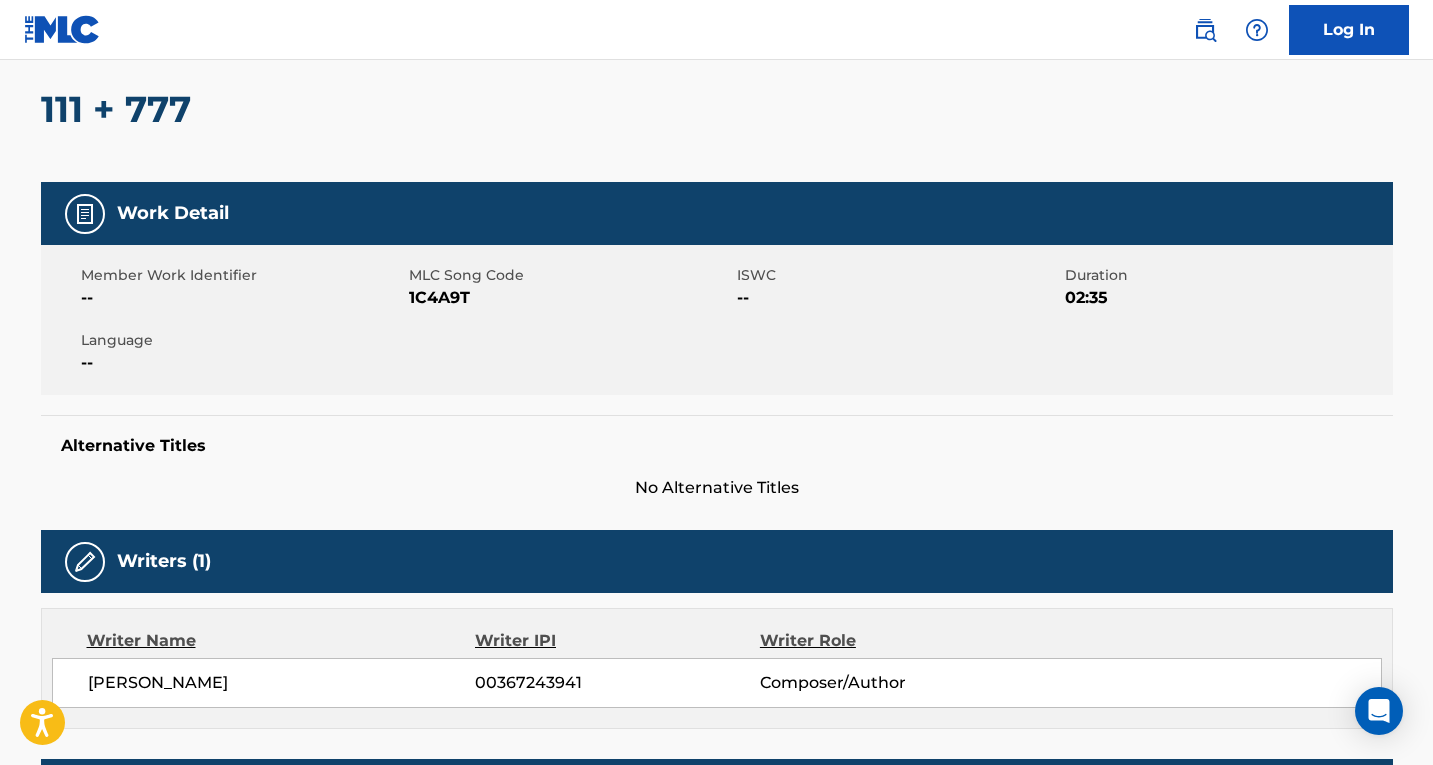 scroll, scrollTop: 170, scrollLeft: 0, axis: vertical 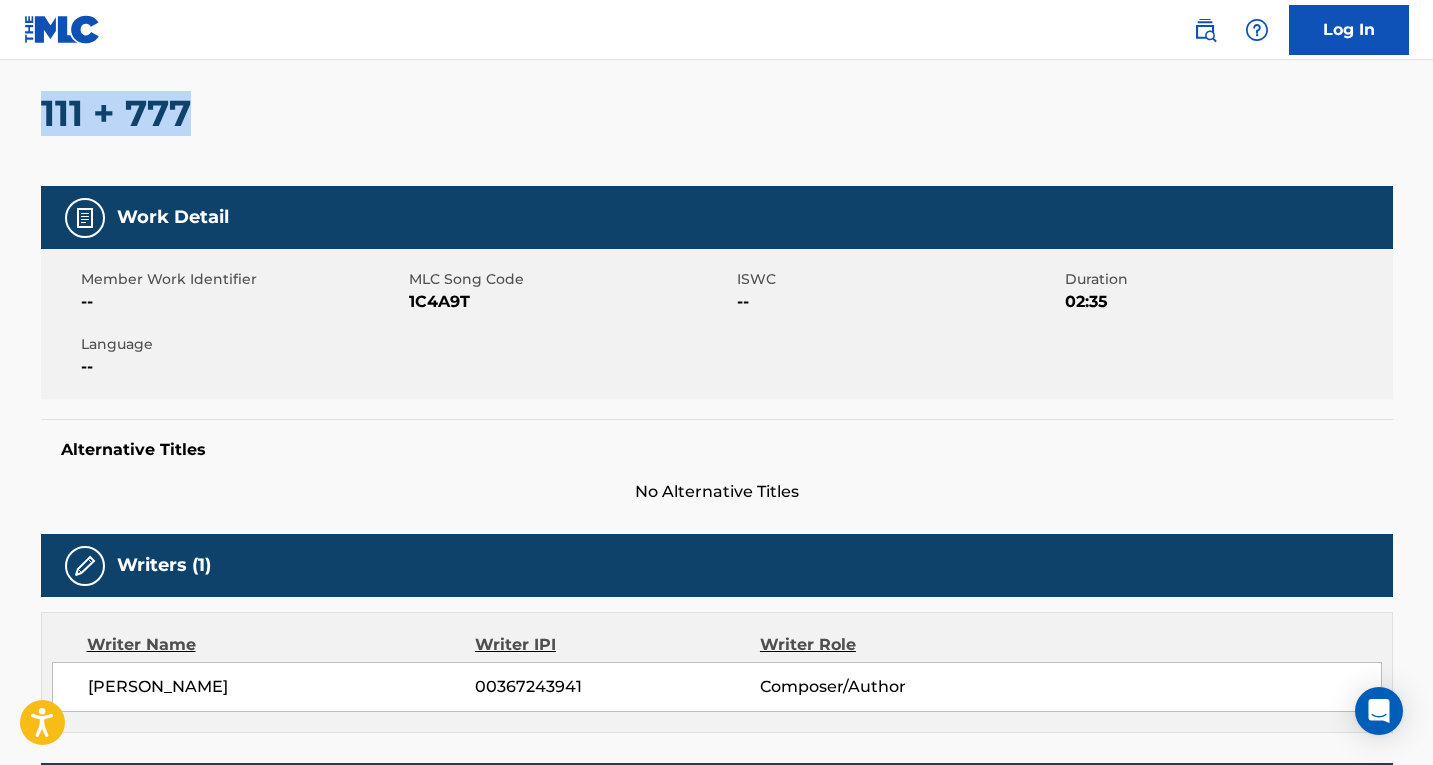 drag, startPoint x: 201, startPoint y: 116, endPoint x: 1, endPoint y: 114, distance: 200.01 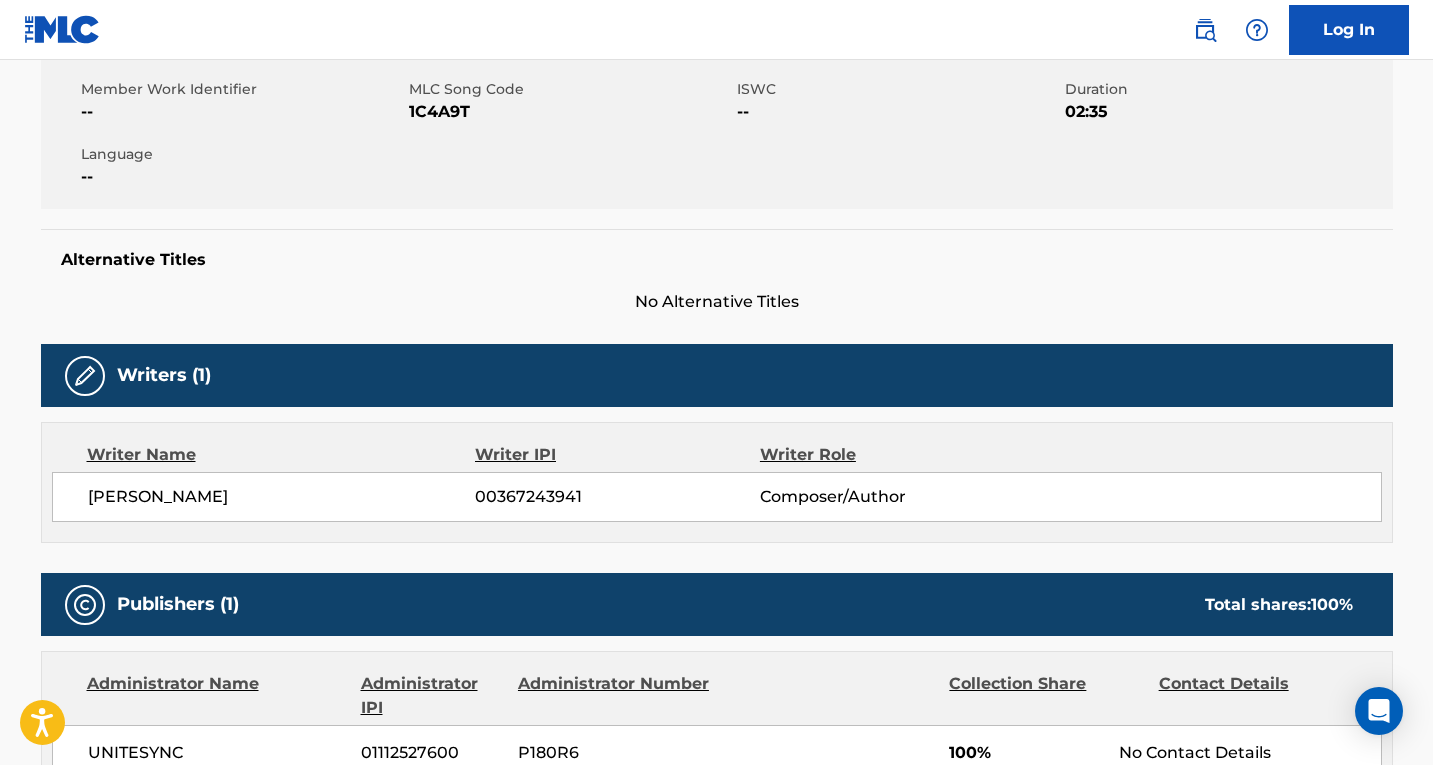scroll, scrollTop: 551, scrollLeft: 0, axis: vertical 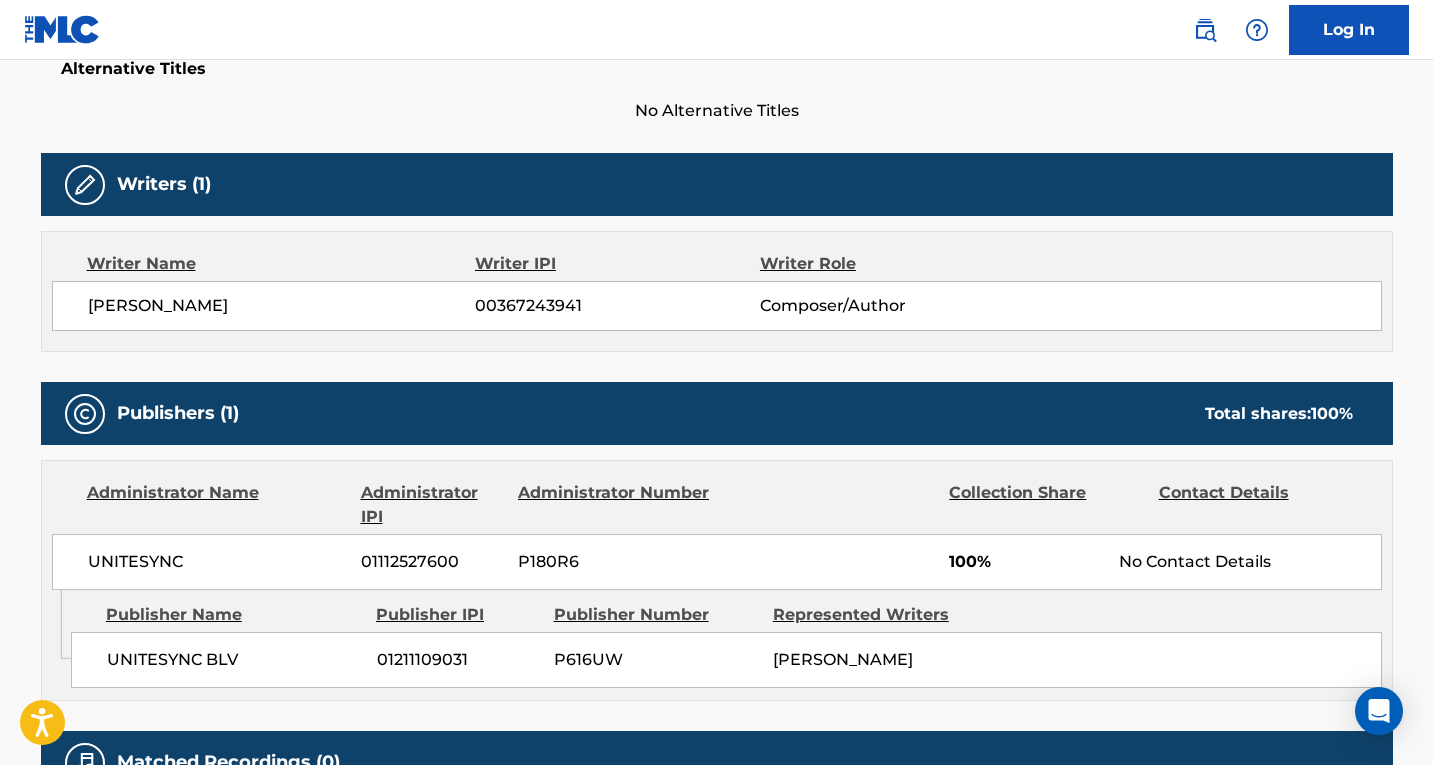 drag, startPoint x: 233, startPoint y: 294, endPoint x: 69, endPoint y: 323, distance: 166.54428 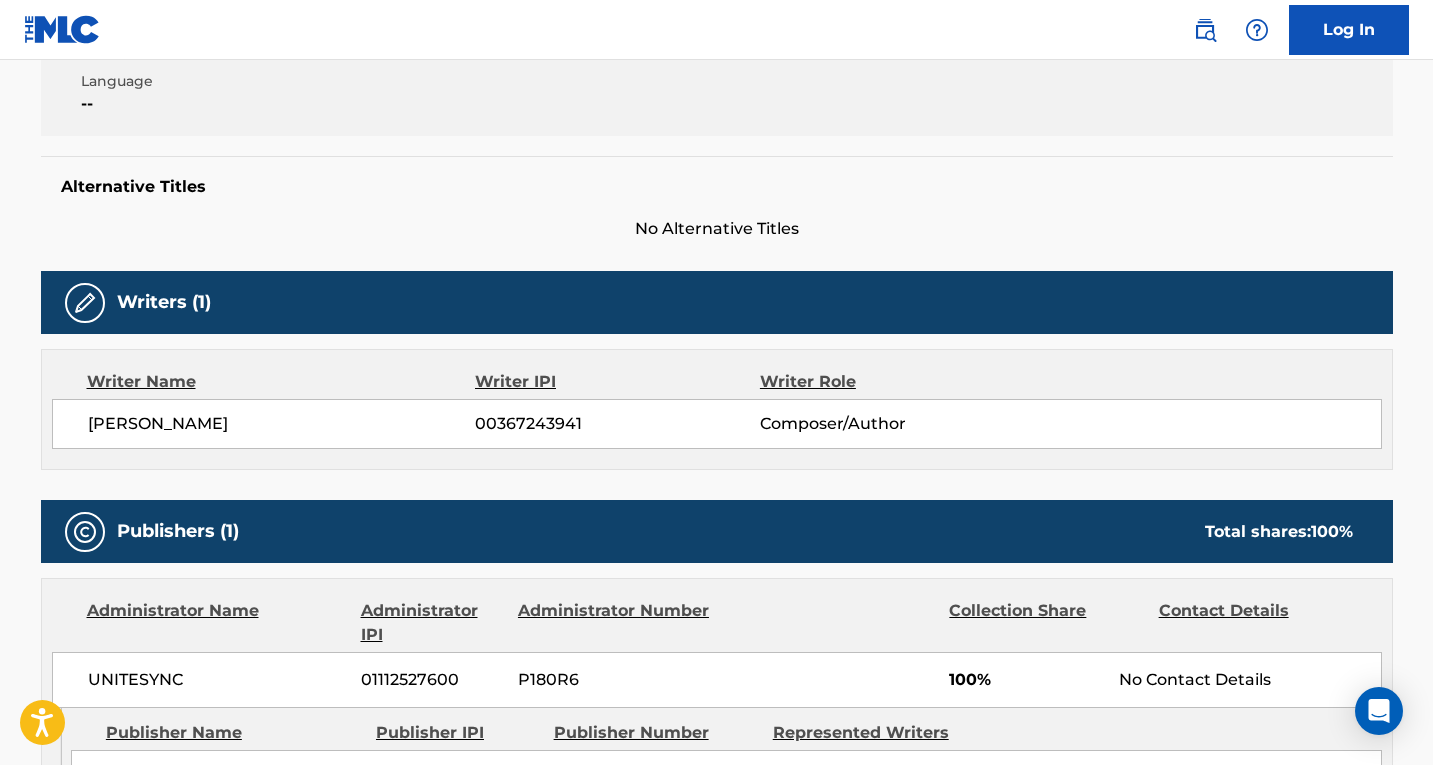 scroll, scrollTop: 0, scrollLeft: 0, axis: both 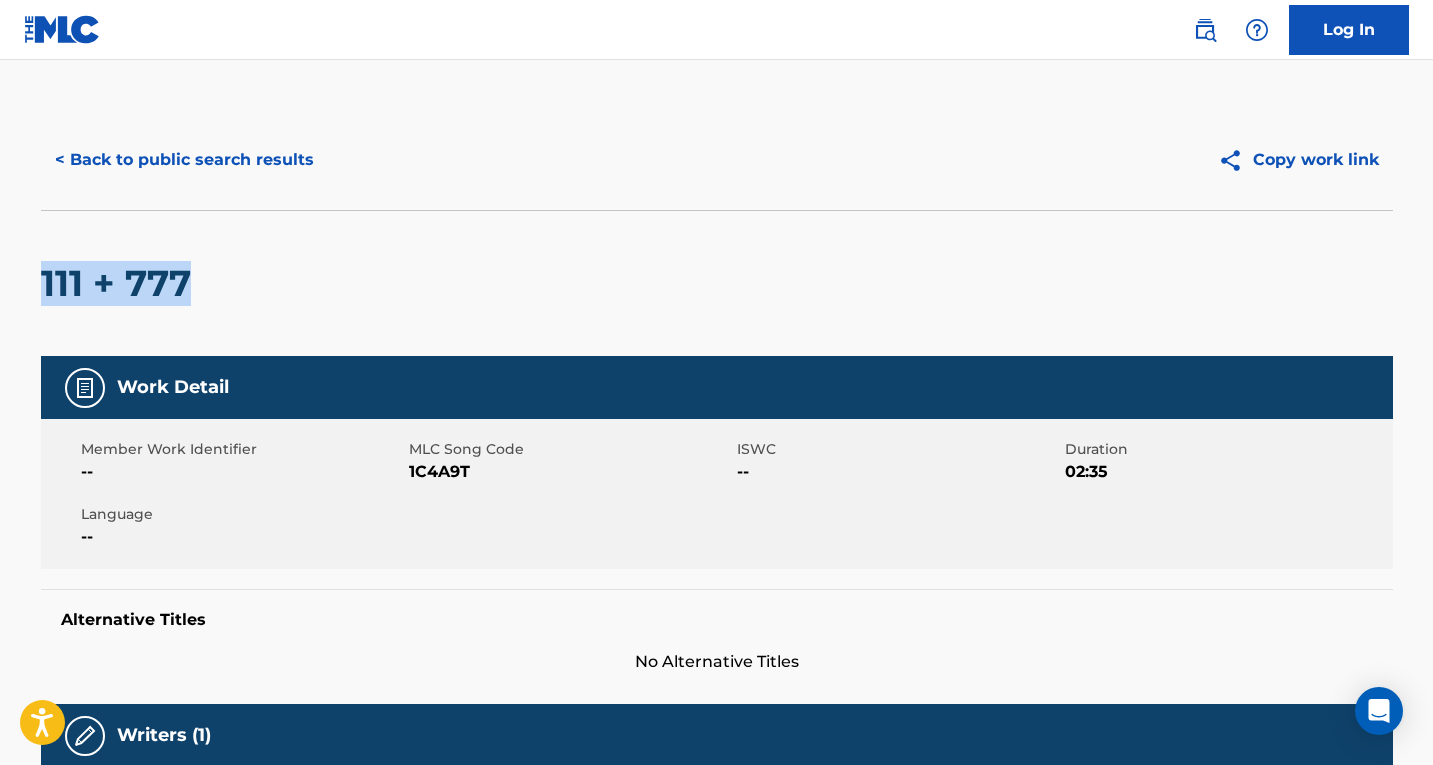click on "< Back to public search results" at bounding box center [184, 160] 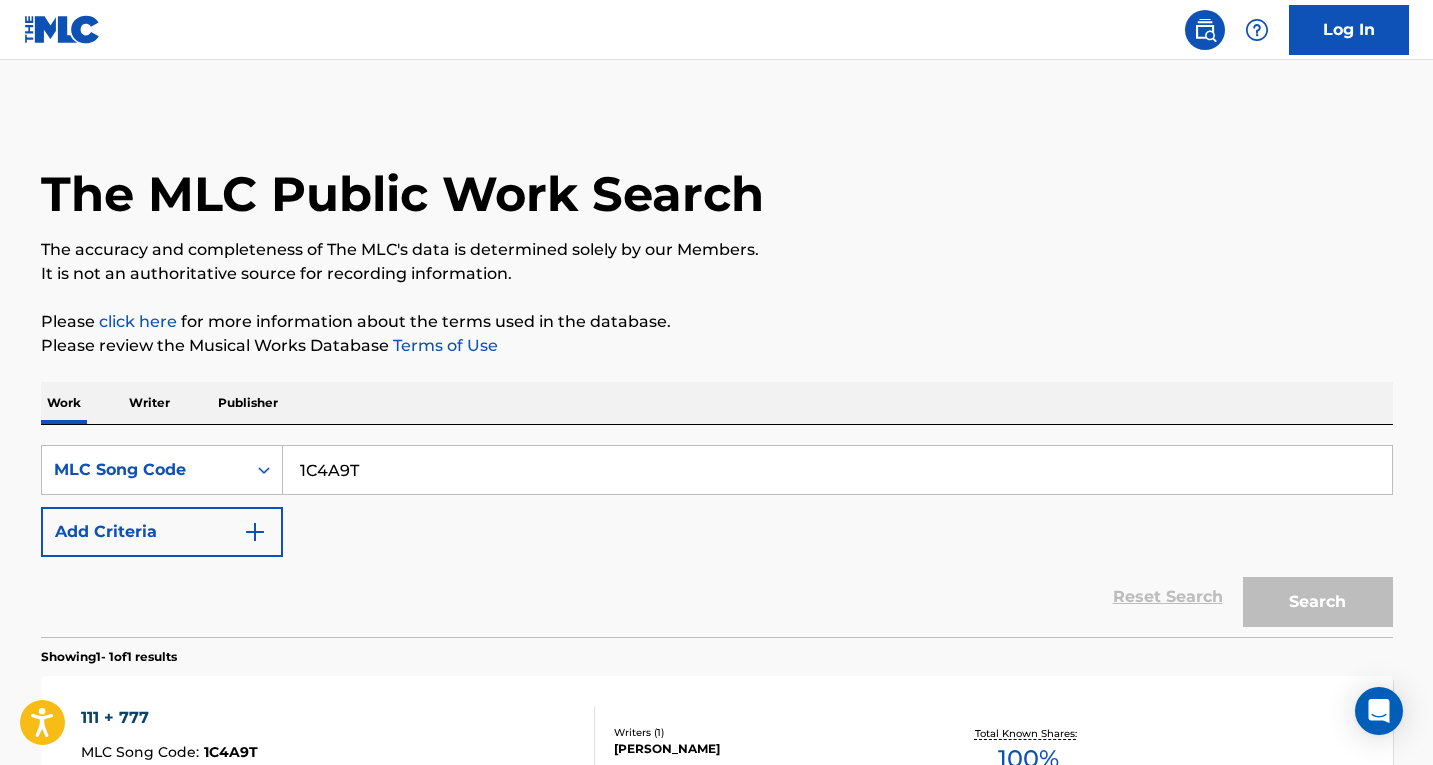 scroll, scrollTop: 31, scrollLeft: 0, axis: vertical 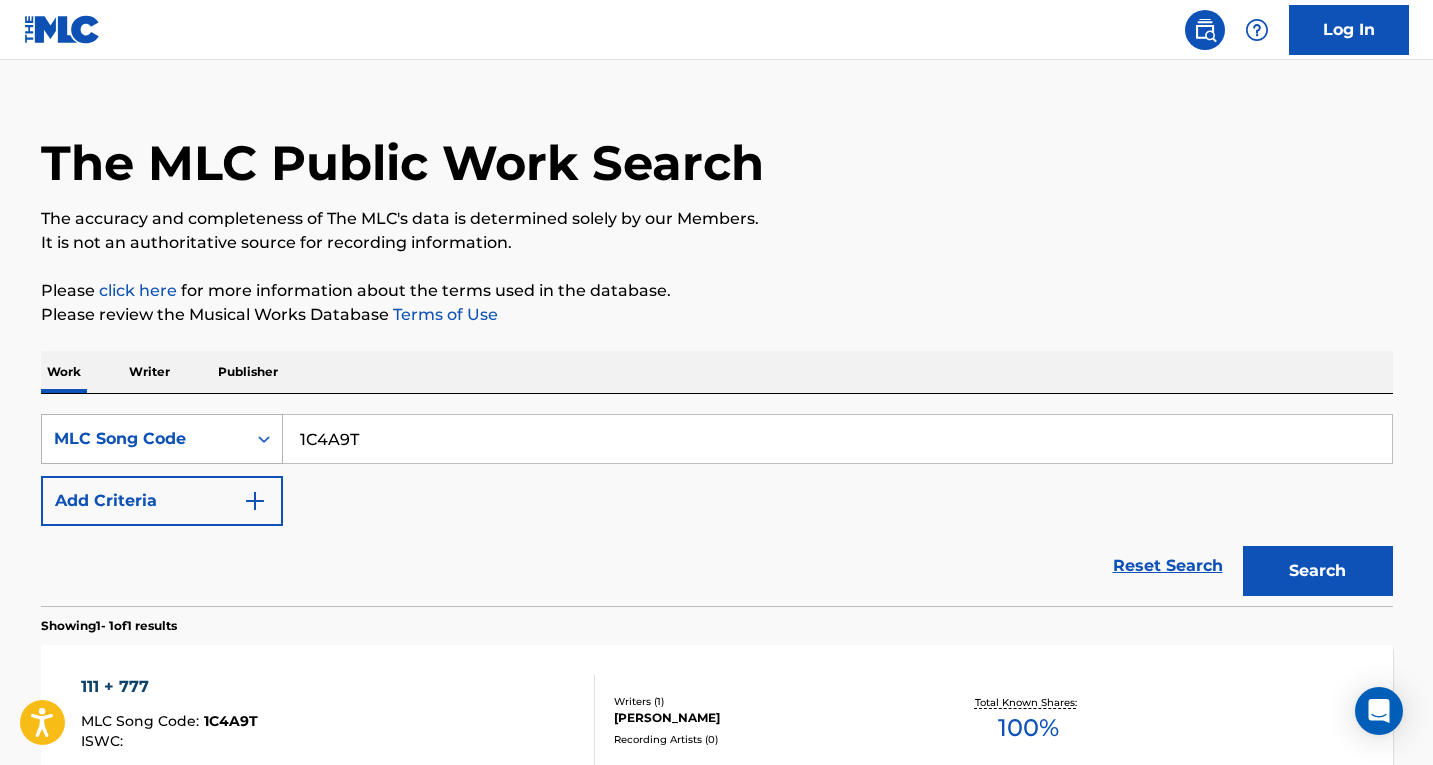 drag, startPoint x: 403, startPoint y: 434, endPoint x: 154, endPoint y: 444, distance: 249.20073 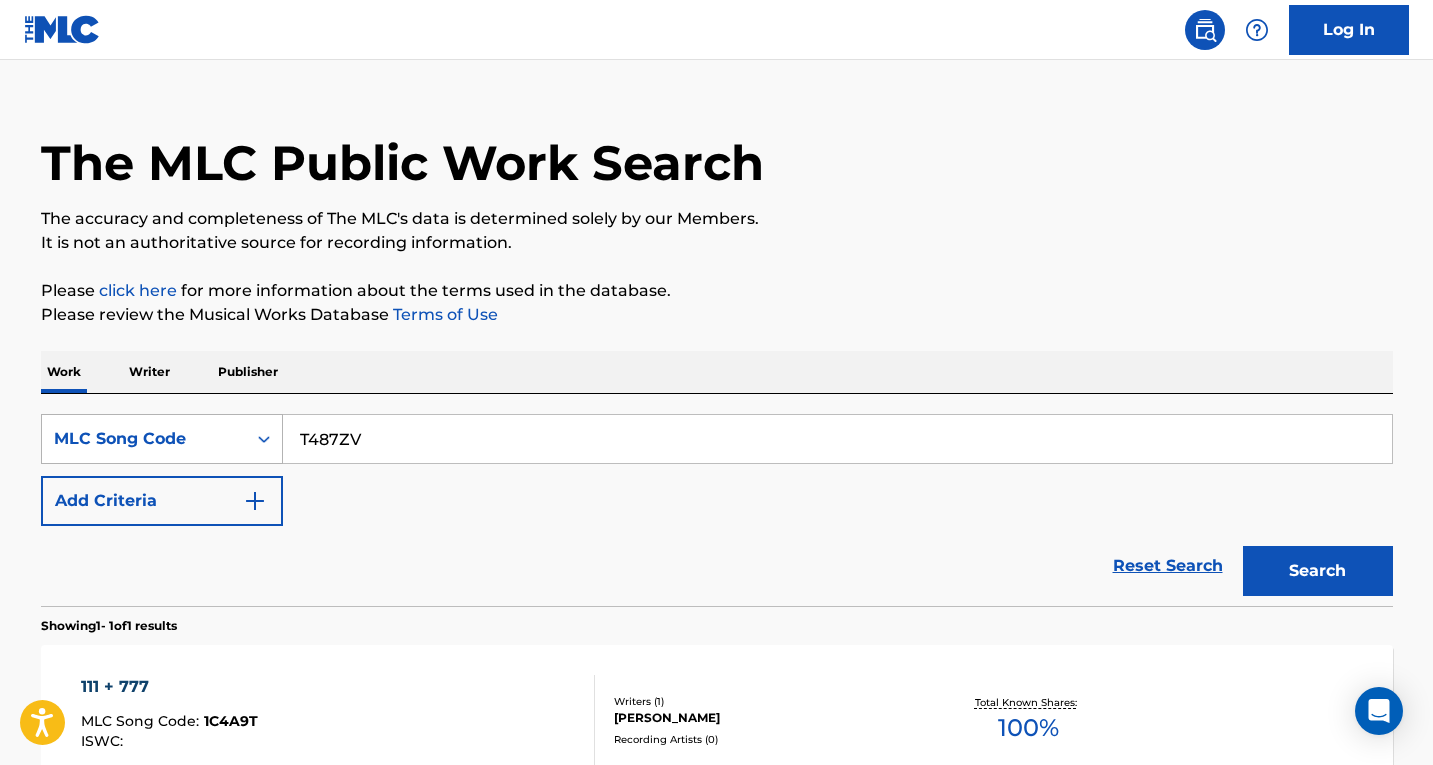 click on "Search" at bounding box center (1318, 571) 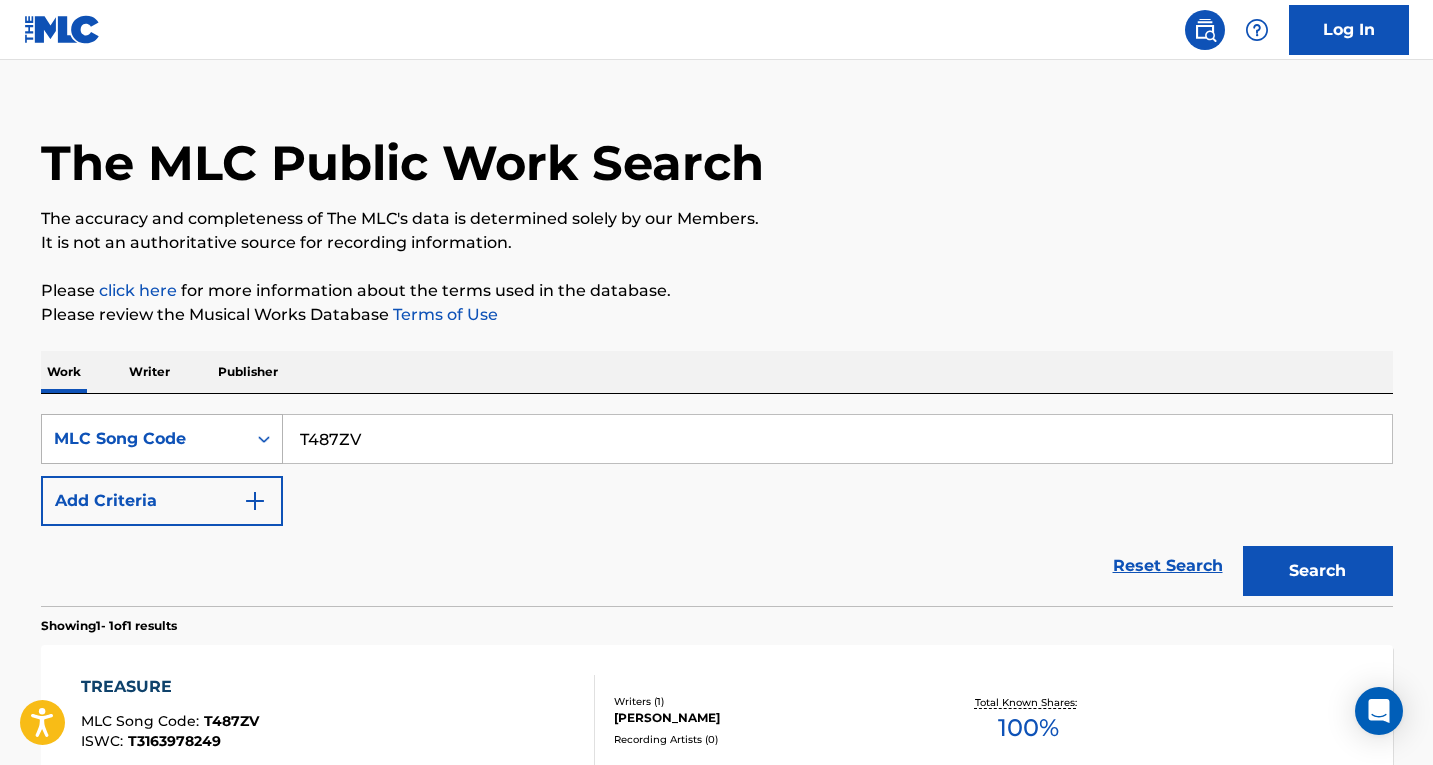 drag, startPoint x: 401, startPoint y: 442, endPoint x: 212, endPoint y: 442, distance: 189 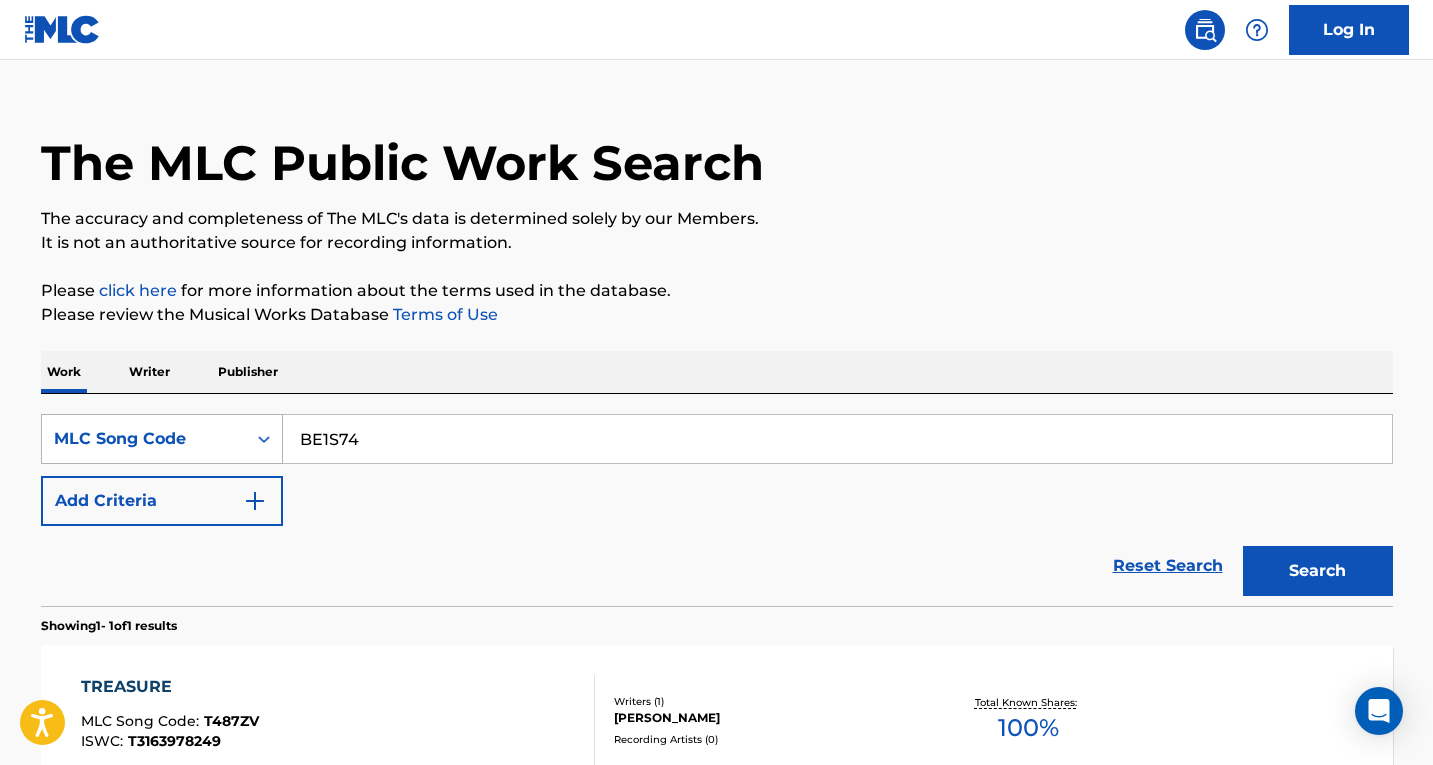click on "Search" at bounding box center [1318, 571] 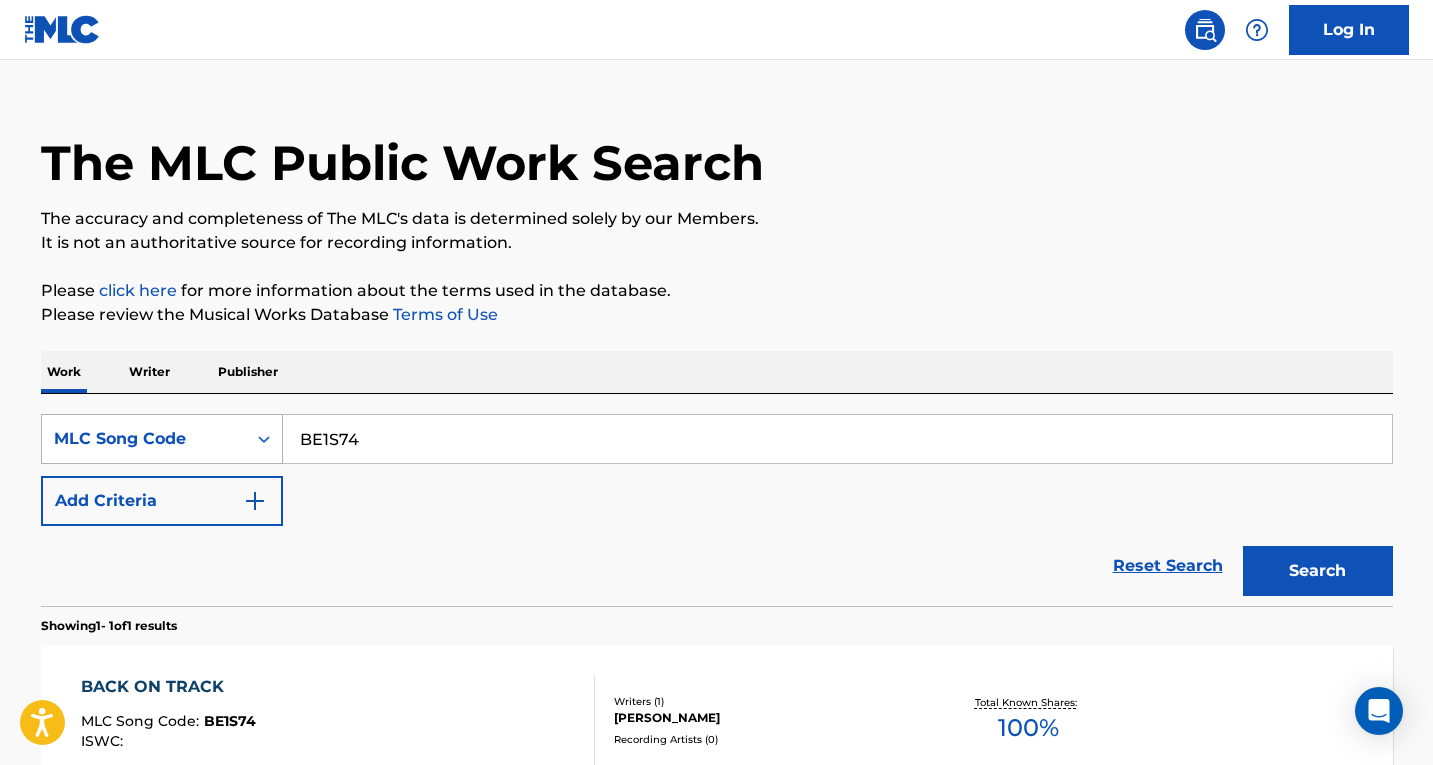 drag, startPoint x: 452, startPoint y: 441, endPoint x: 127, endPoint y: 441, distance: 325 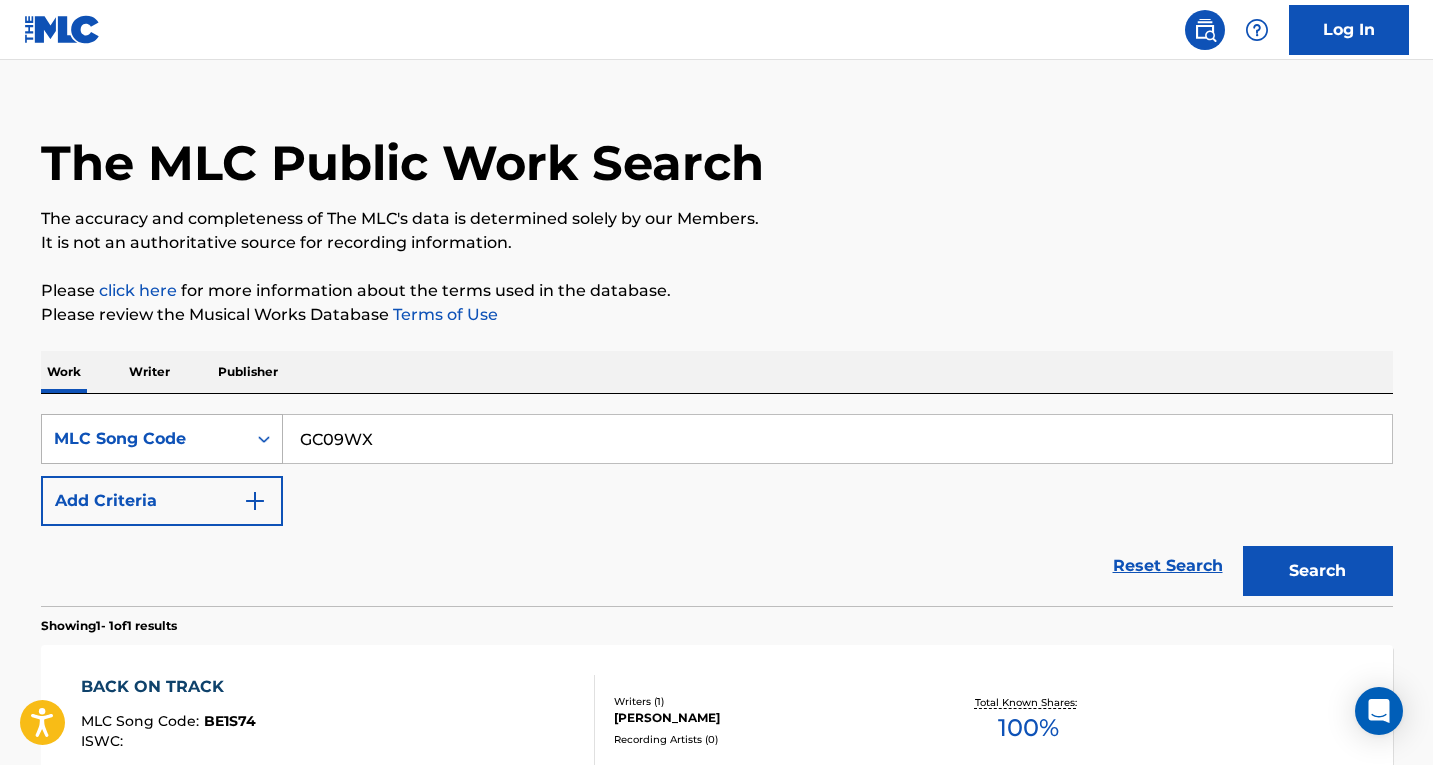 click on "Search" at bounding box center [1318, 571] 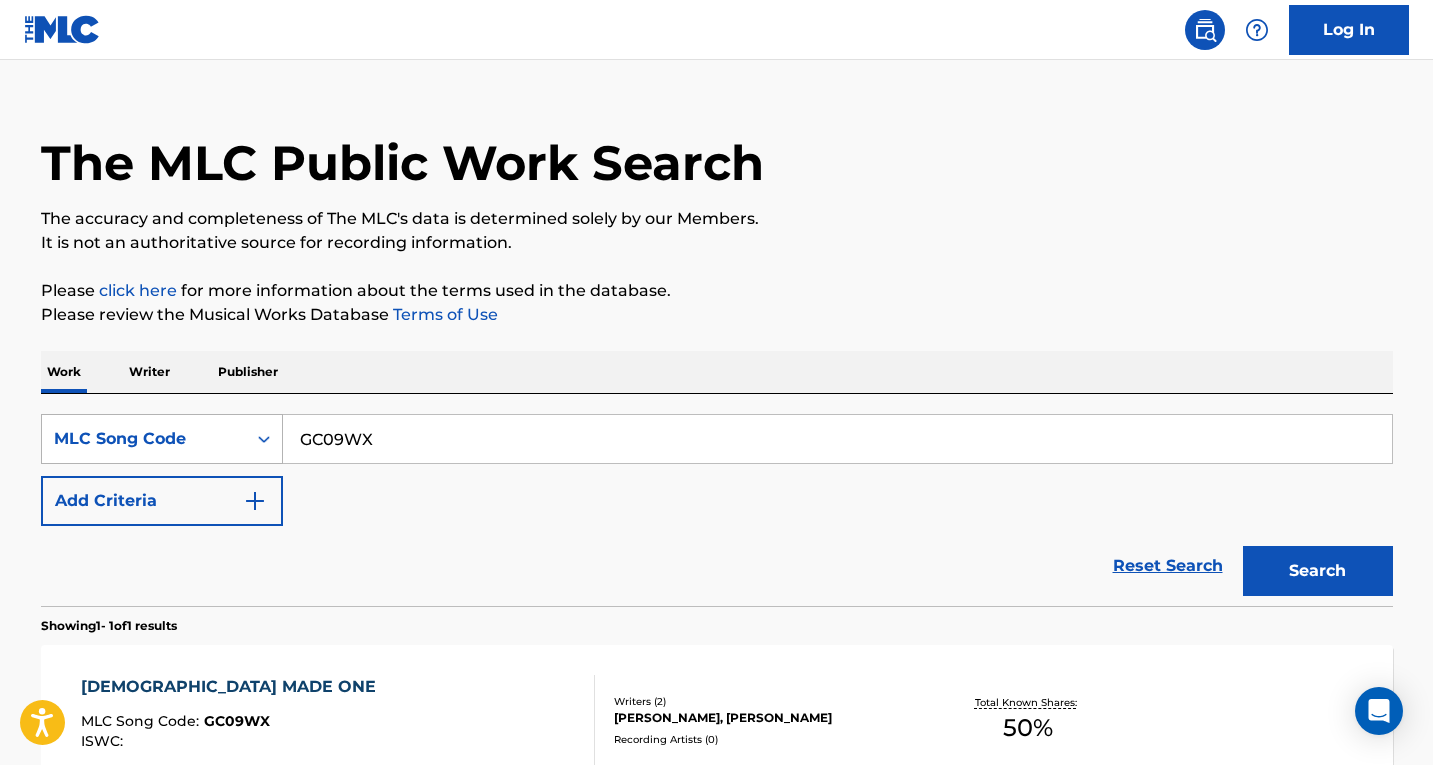 drag, startPoint x: 402, startPoint y: 437, endPoint x: 38, endPoint y: 437, distance: 364 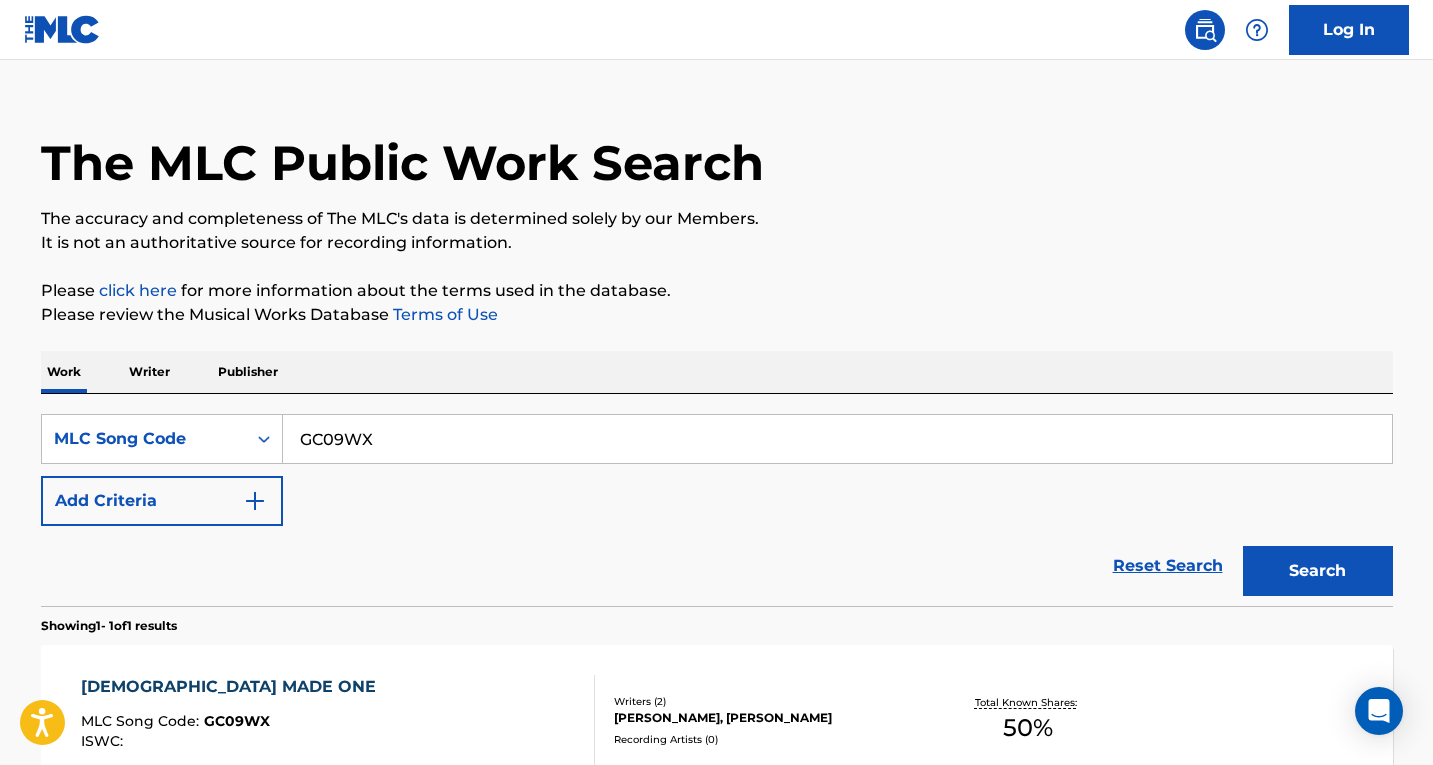 click on "SearchWithCriteria27b1d012-c038-4726-afa9-0af7cf06cfcd MLC Song Code GC09WX" at bounding box center [717, 439] 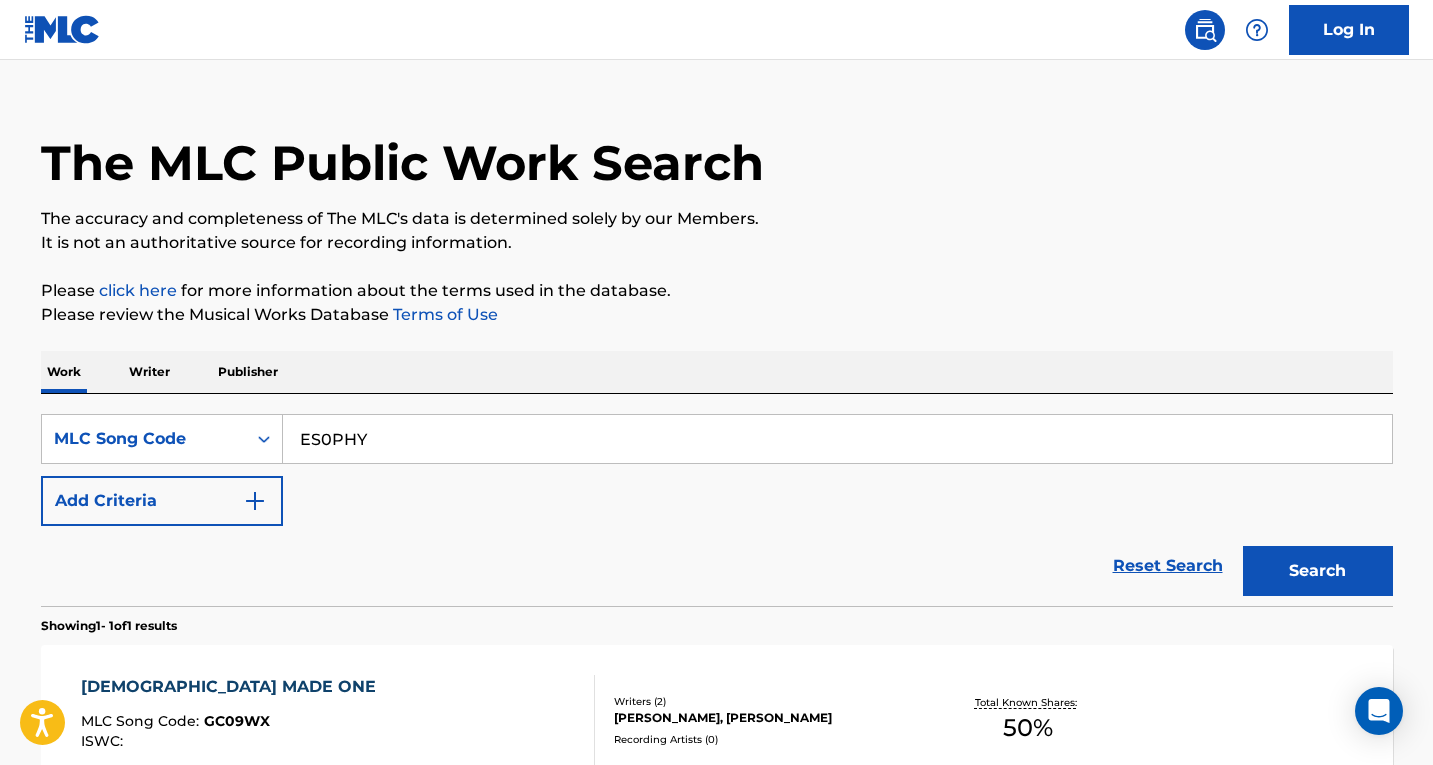 click on "Search" at bounding box center (1318, 571) 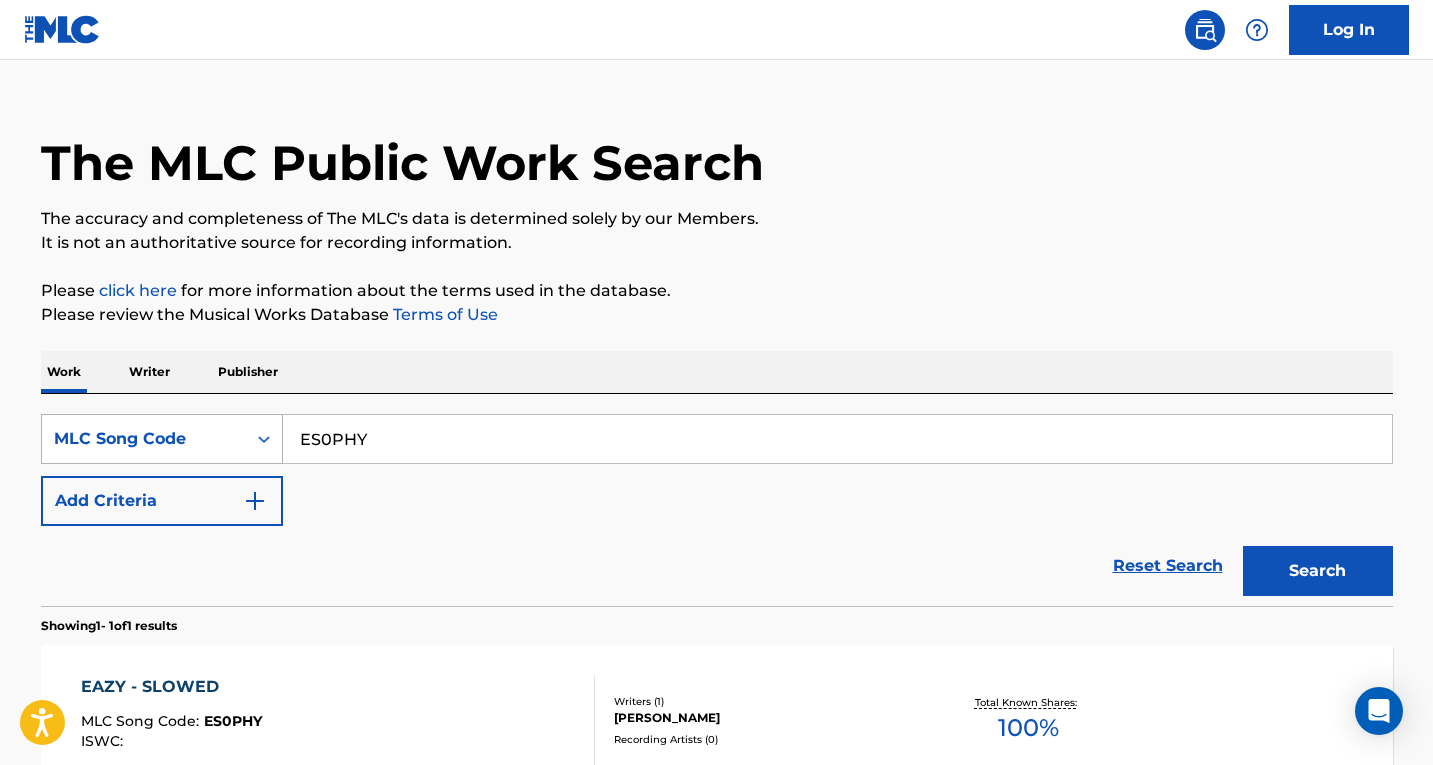 drag, startPoint x: 410, startPoint y: 435, endPoint x: 170, endPoint y: 435, distance: 240 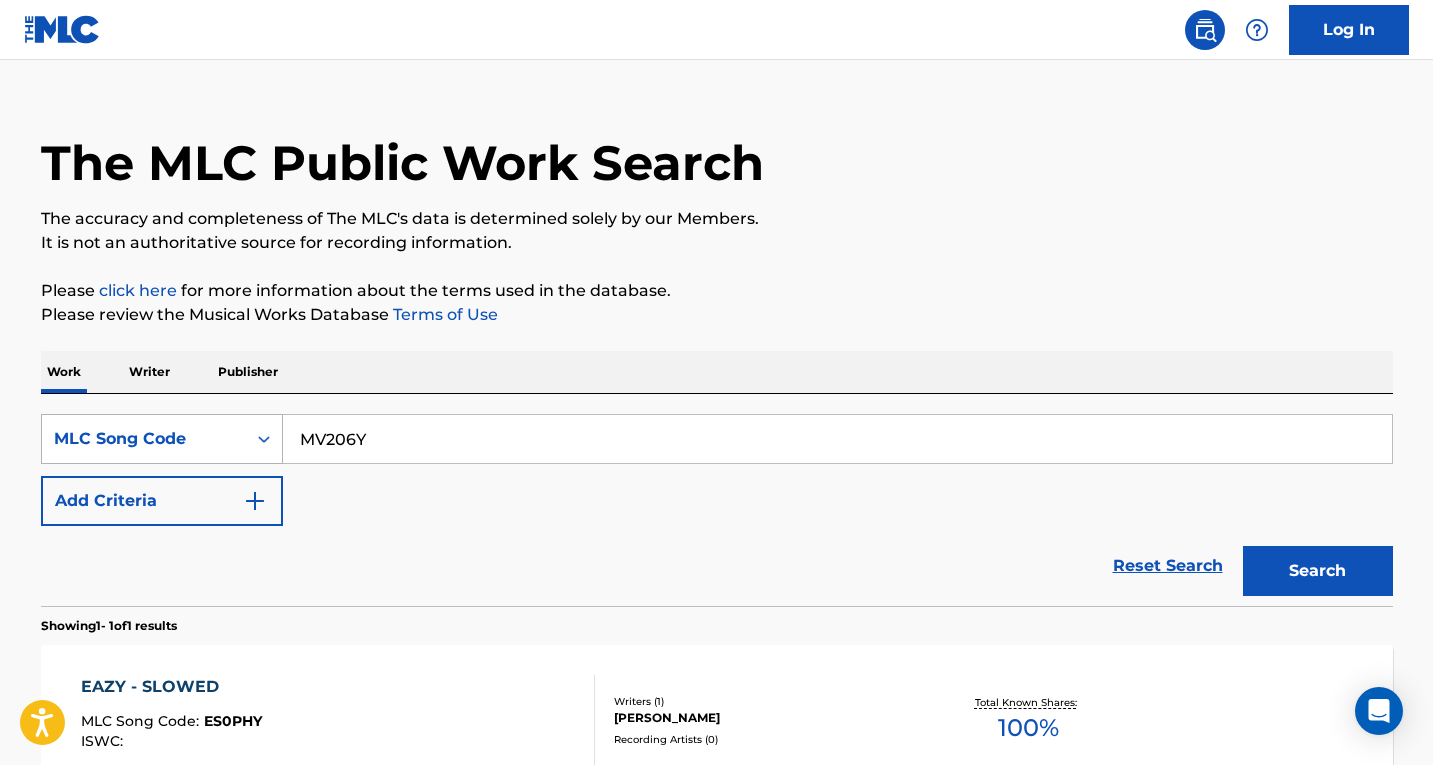 click on "Search" at bounding box center (1318, 571) 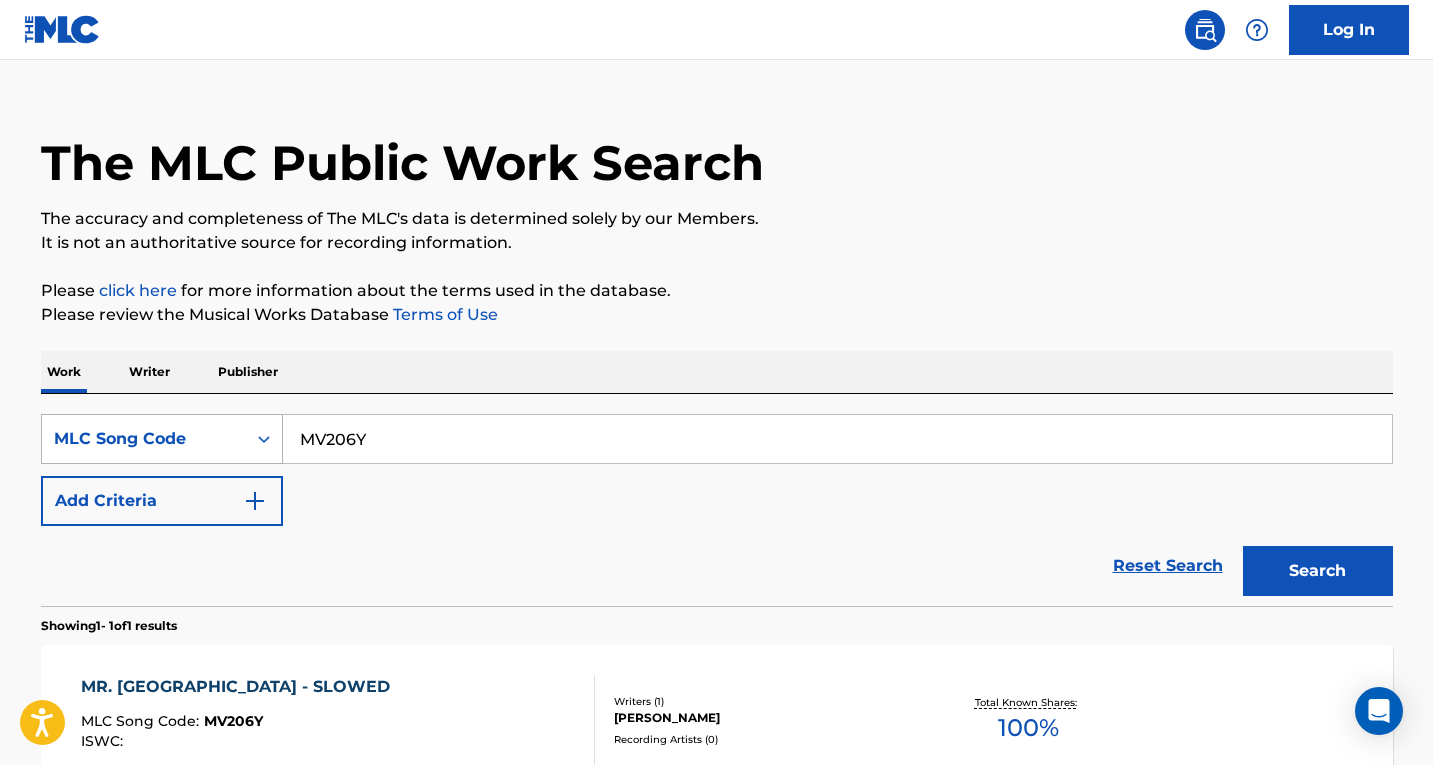 drag, startPoint x: 408, startPoint y: 453, endPoint x: 67, endPoint y: 453, distance: 341 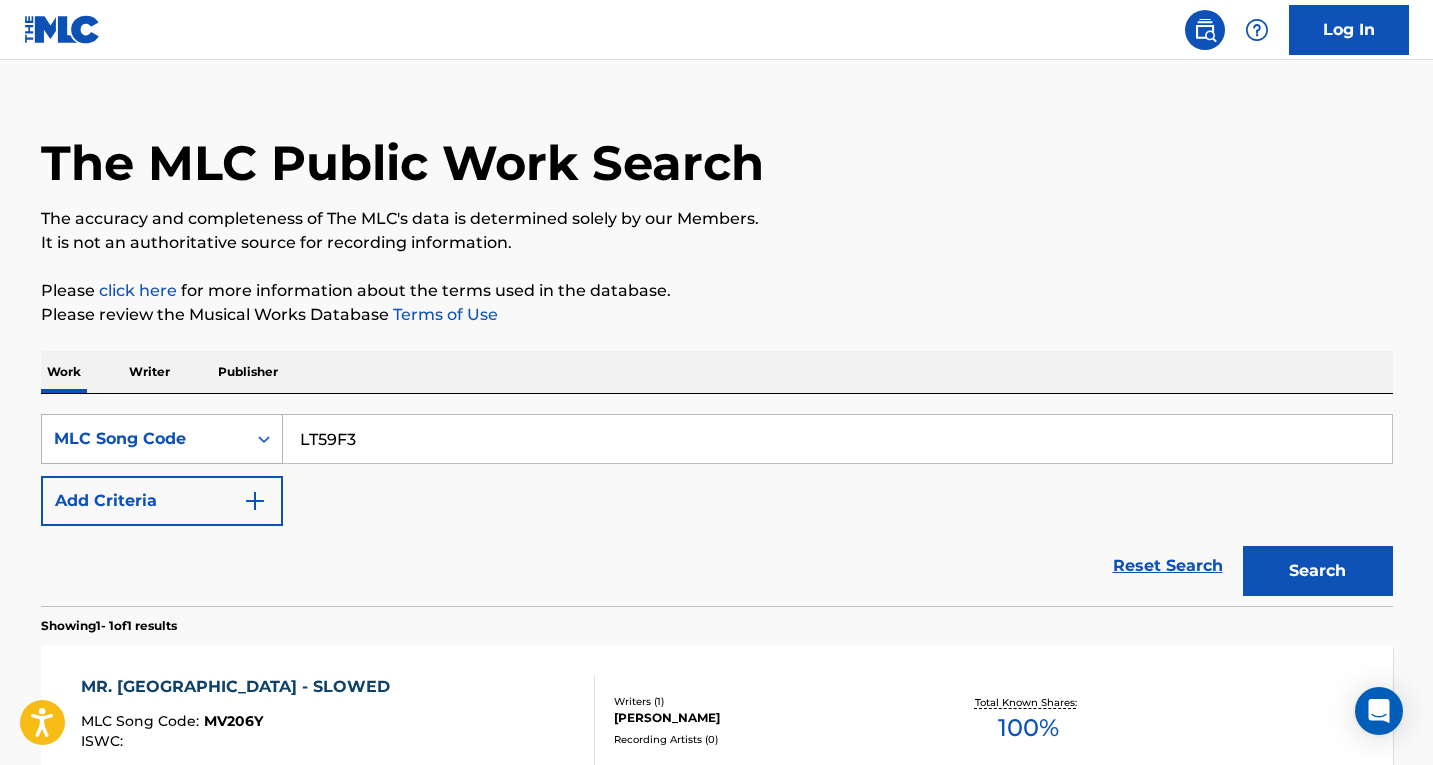 click on "Search" at bounding box center [1318, 571] 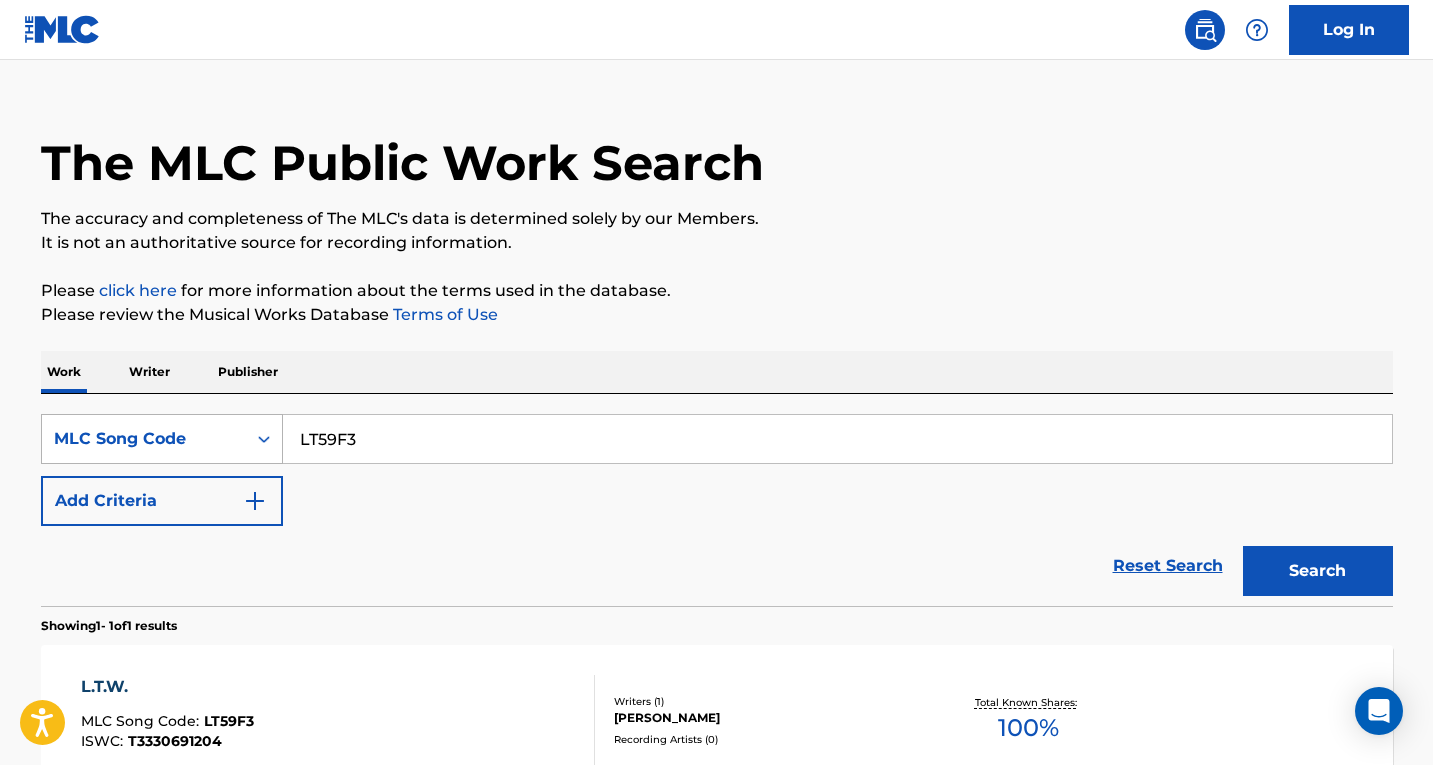 drag, startPoint x: 379, startPoint y: 433, endPoint x: 149, endPoint y: 433, distance: 230 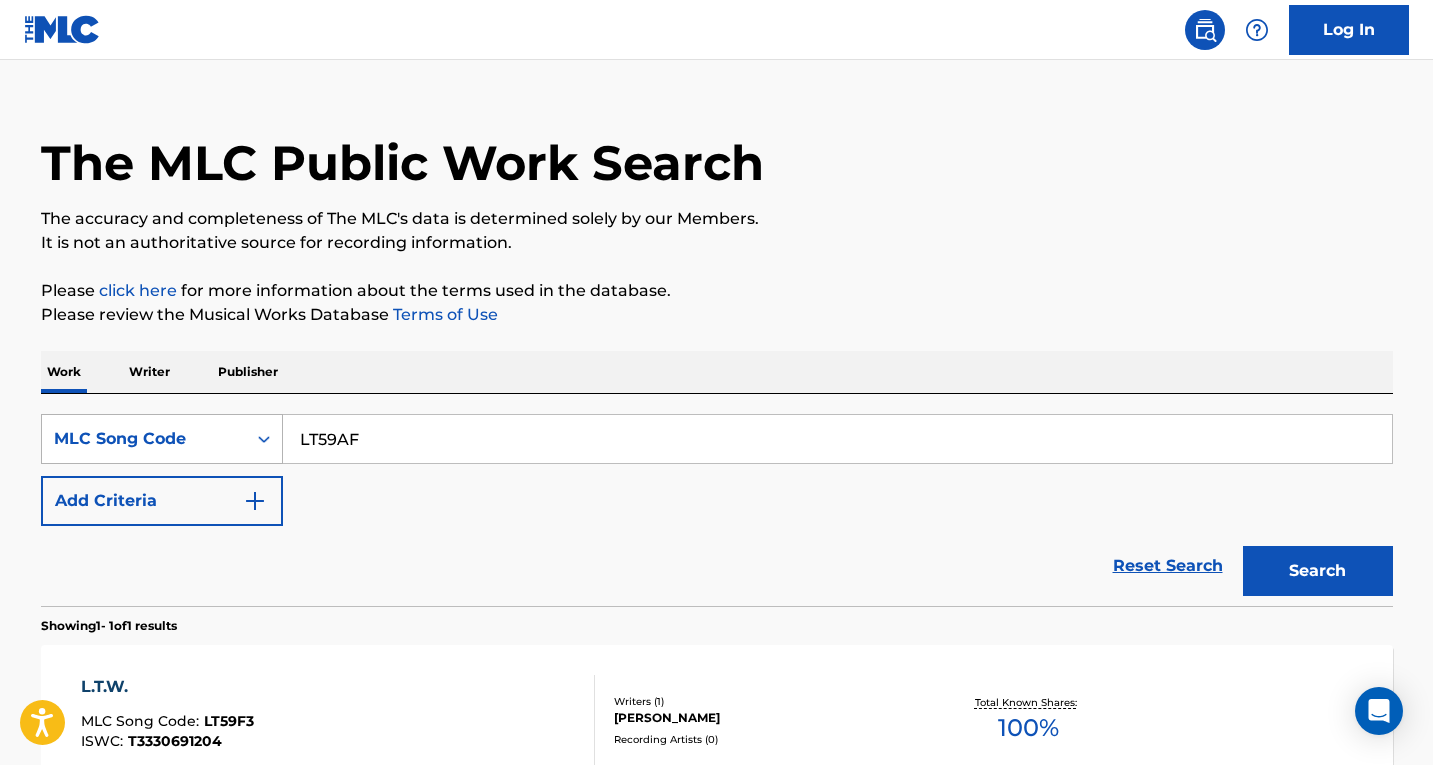 click on "Search" at bounding box center (1318, 571) 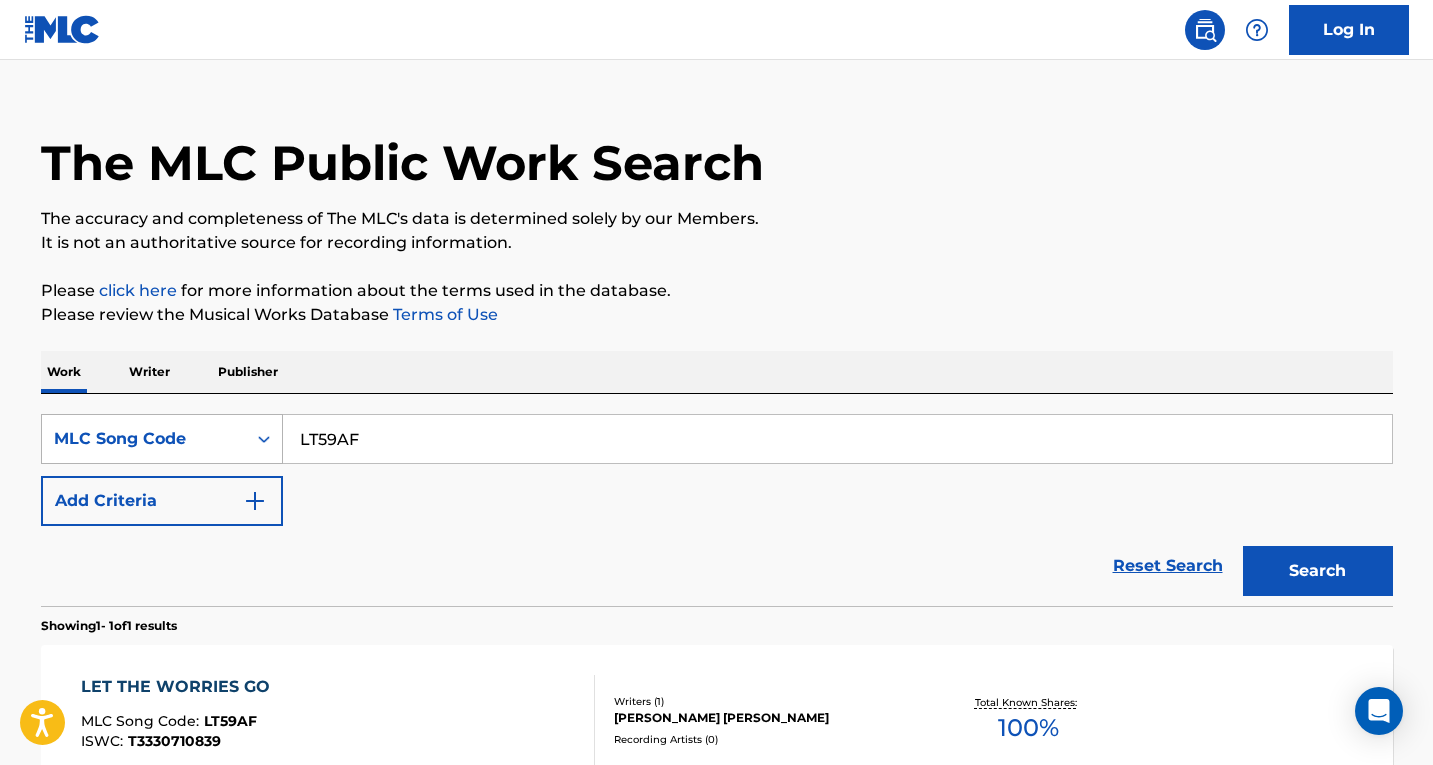drag, startPoint x: 395, startPoint y: 441, endPoint x: 151, endPoint y: 441, distance: 244 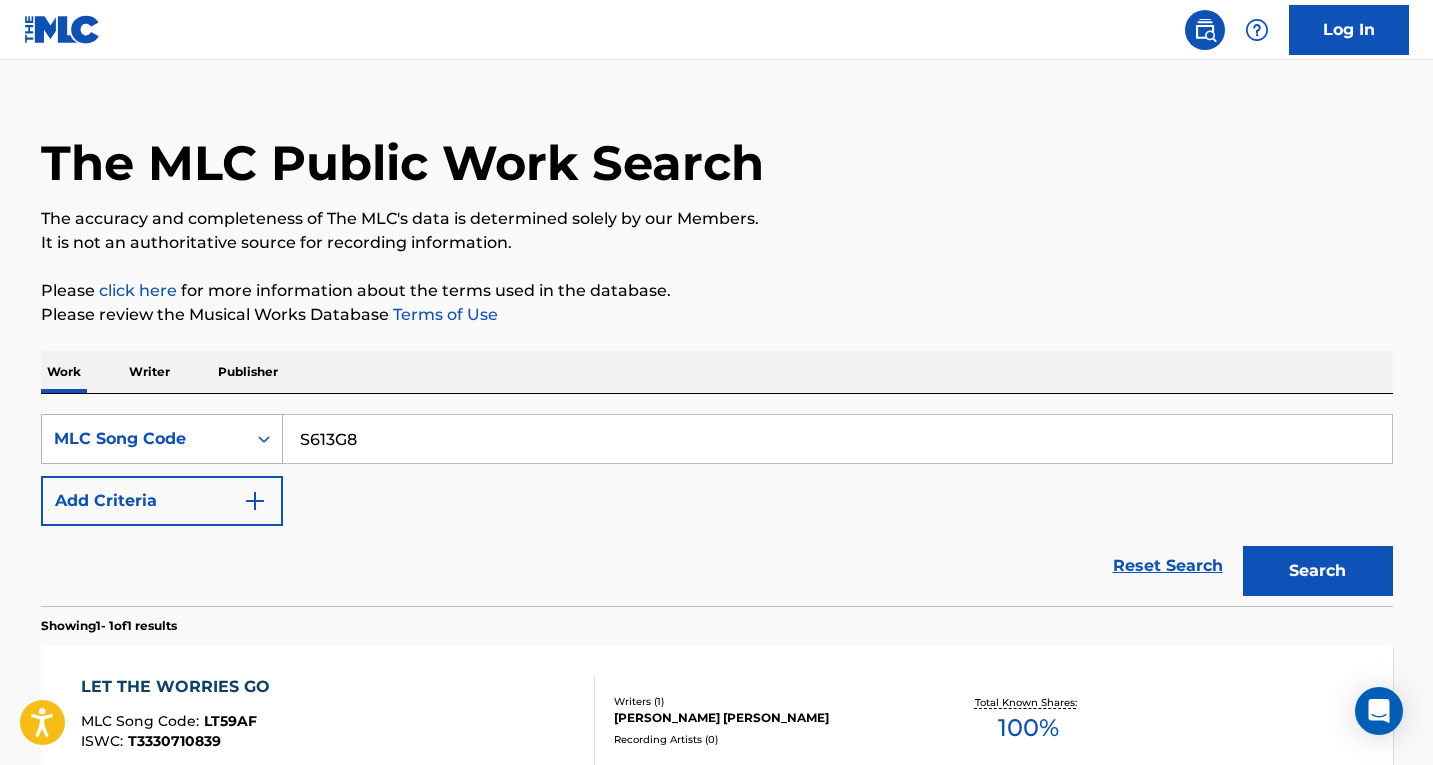 type on "S613G8" 